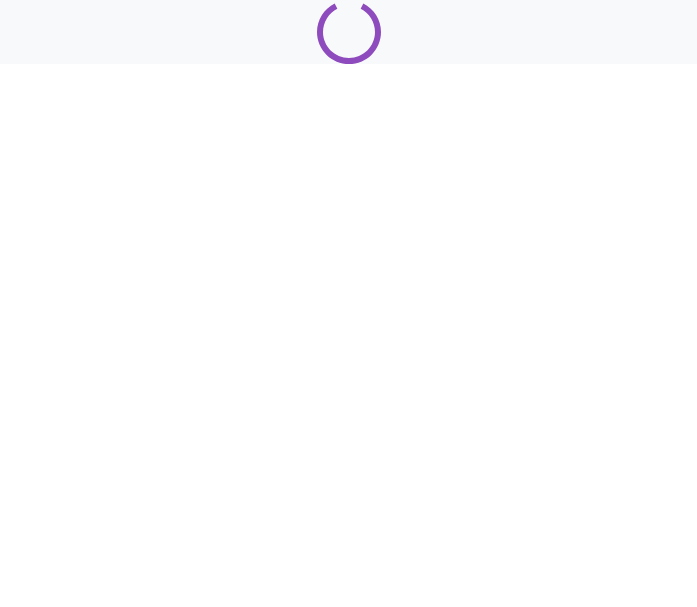 scroll, scrollTop: 0, scrollLeft: 0, axis: both 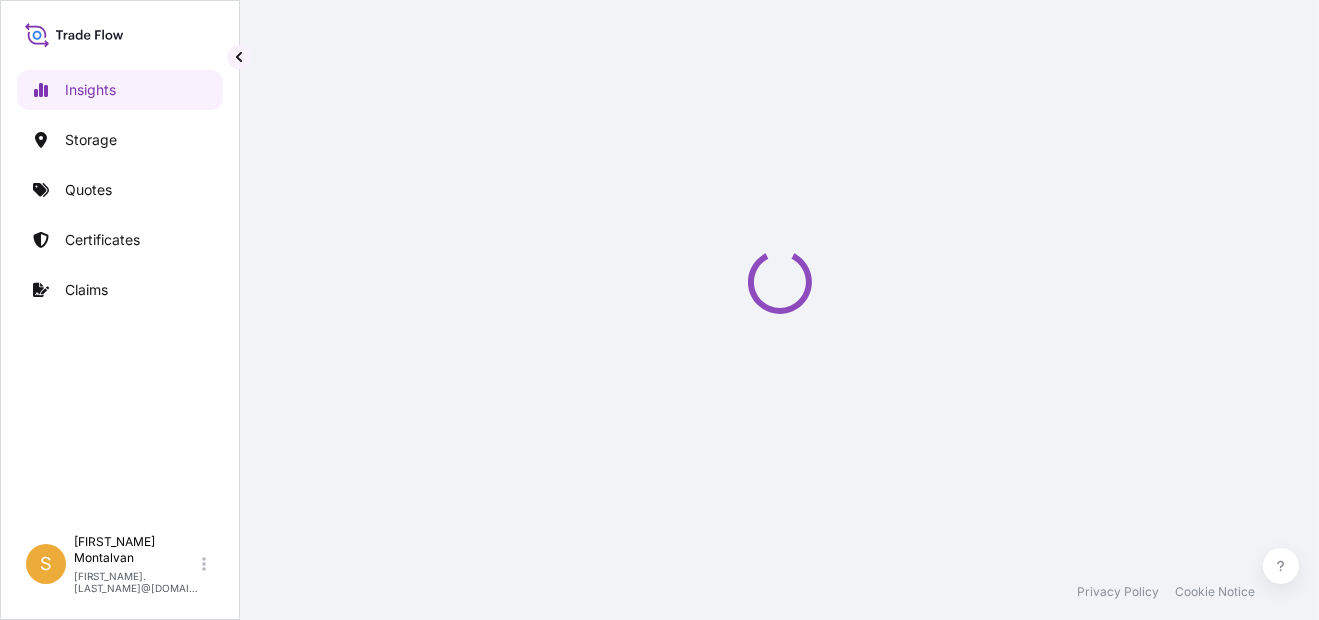 select on "2025" 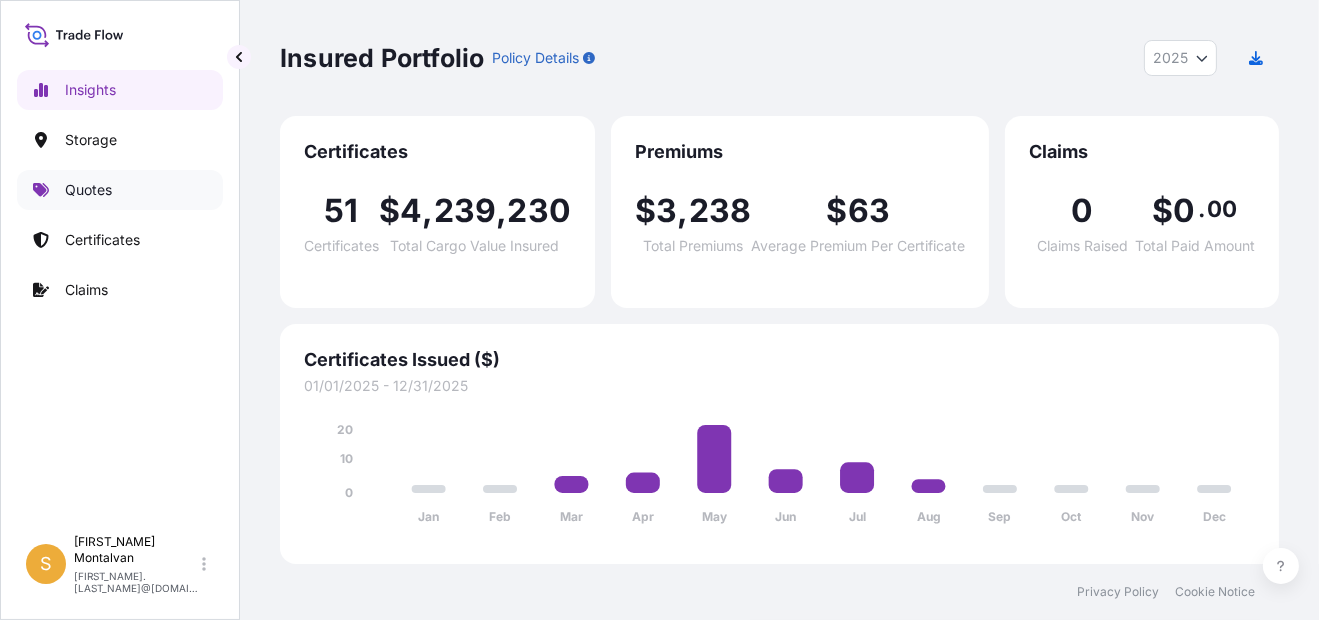 click on "Quotes" at bounding box center [120, 190] 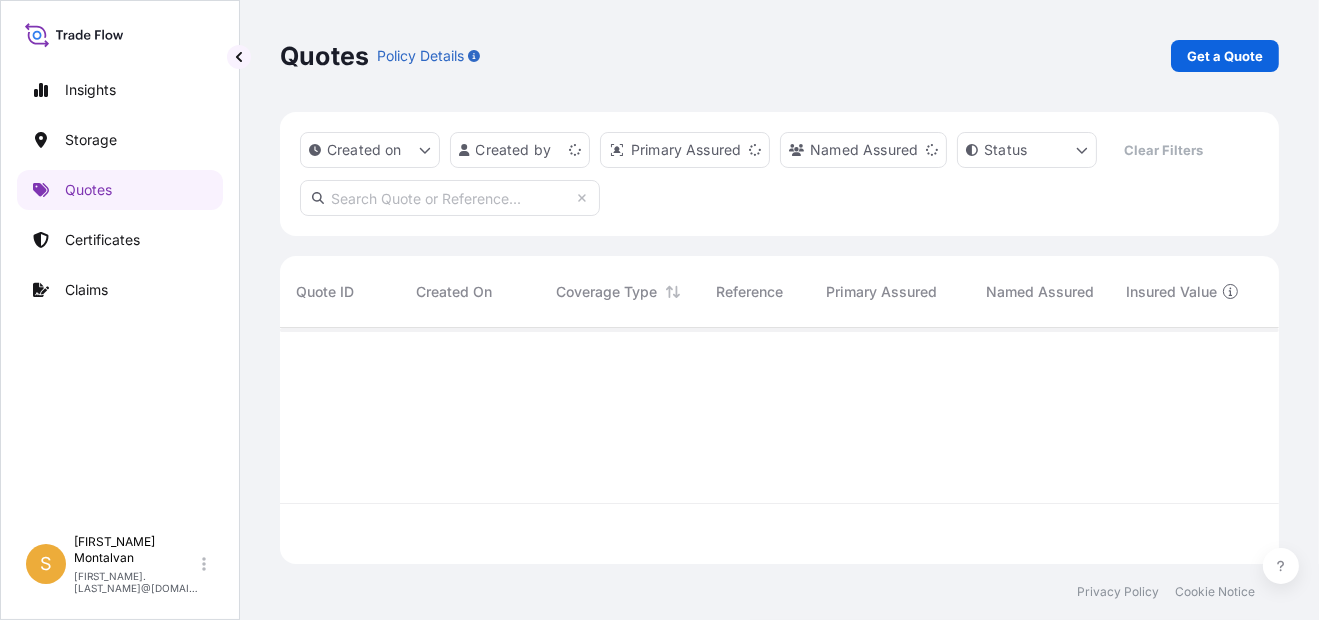 scroll, scrollTop: 17, scrollLeft: 15, axis: both 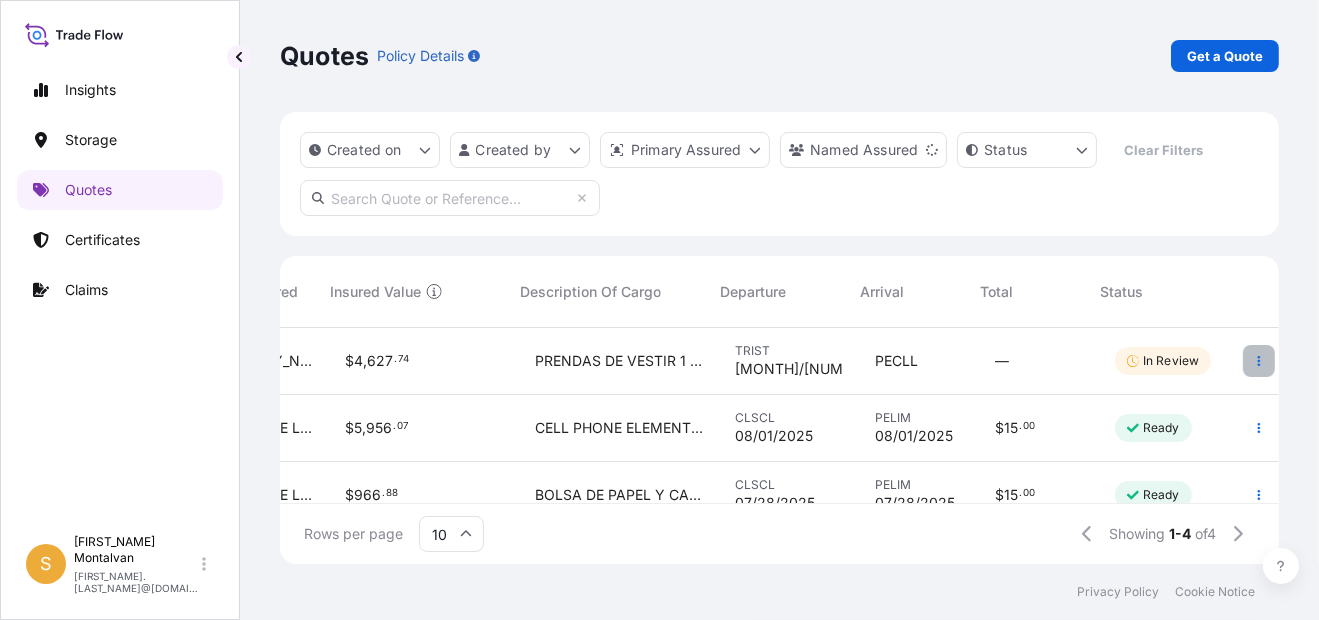 click at bounding box center (1259, 361) 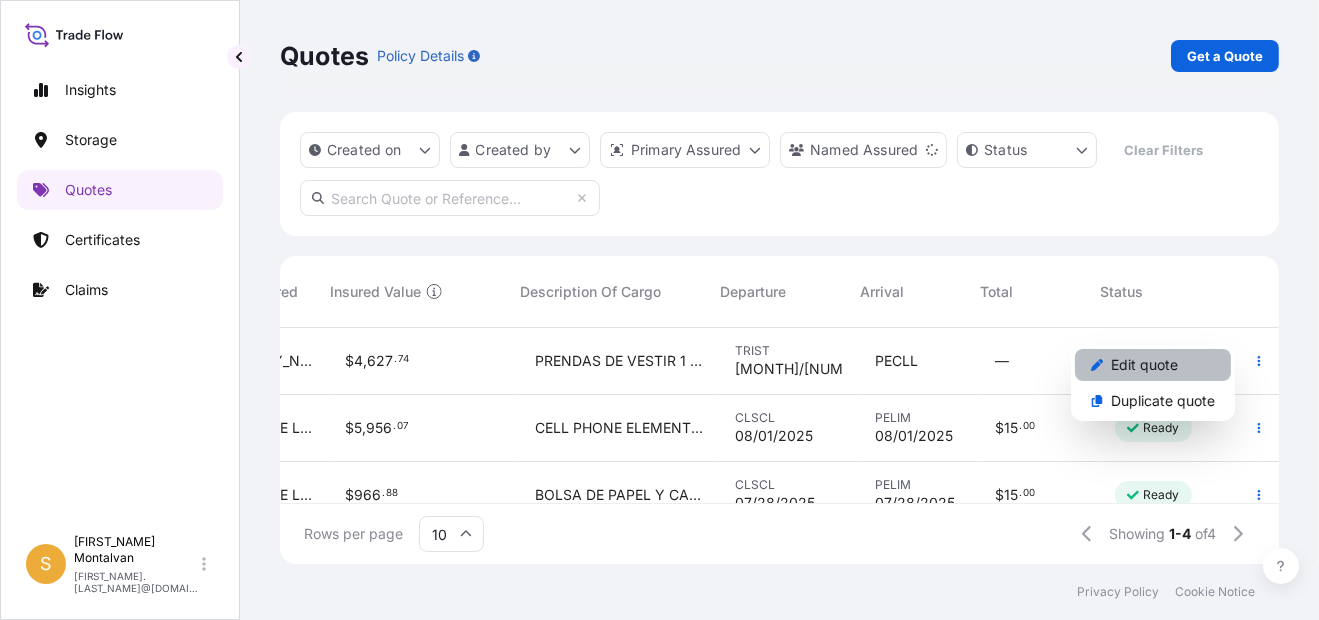 click on "Edit quote" at bounding box center [1144, 365] 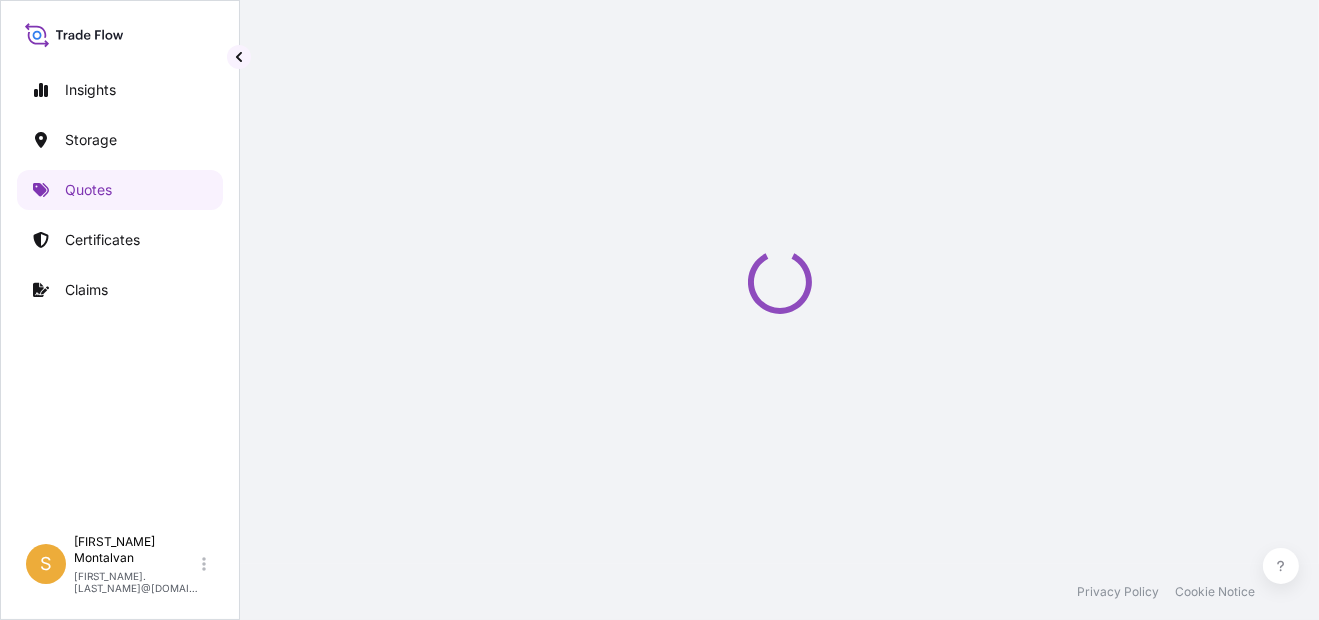 select on "Water" 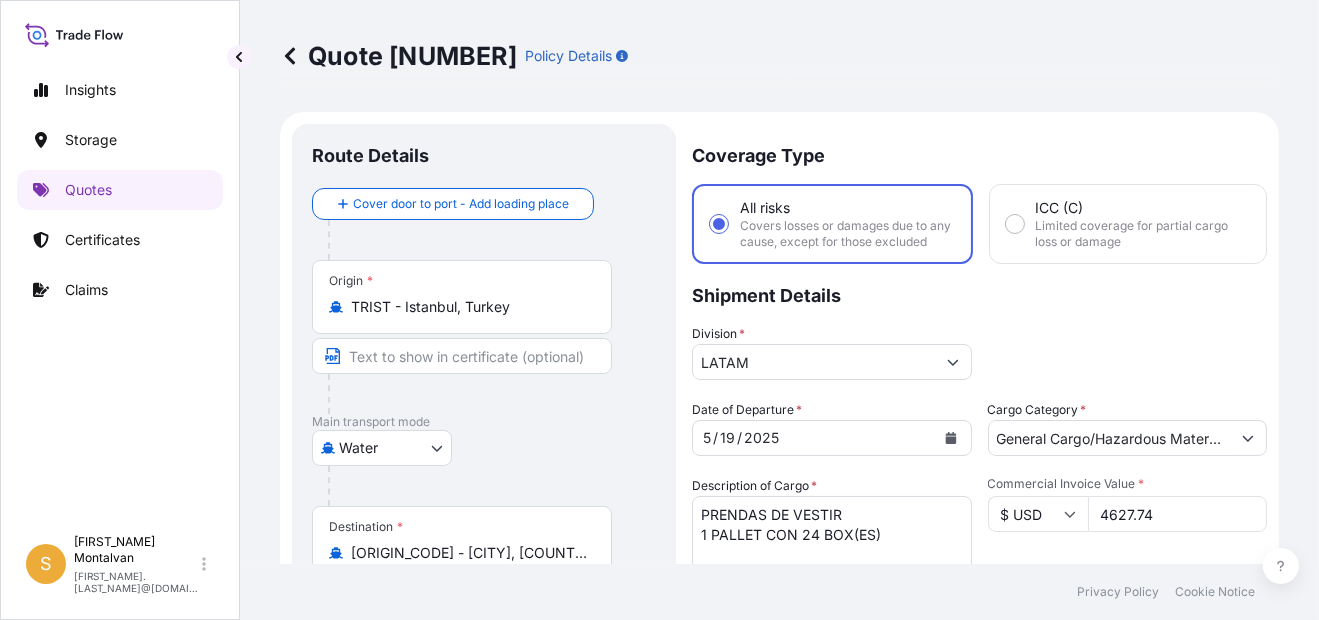 scroll, scrollTop: 0, scrollLeft: 0, axis: both 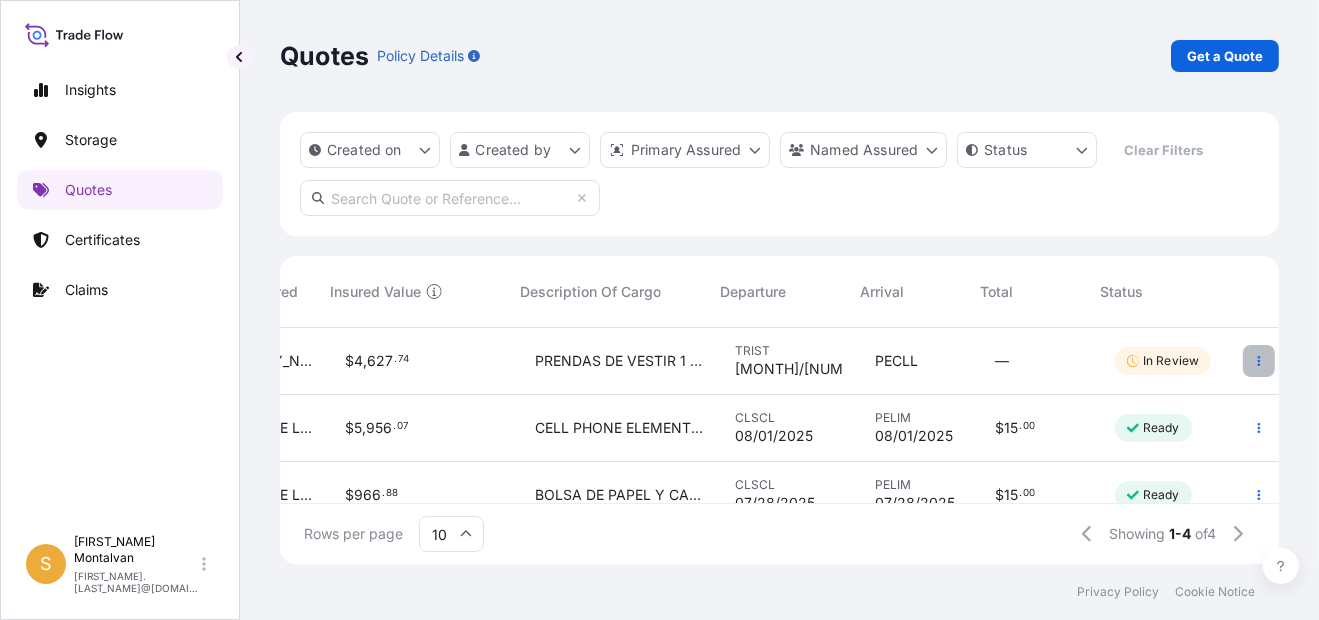 click 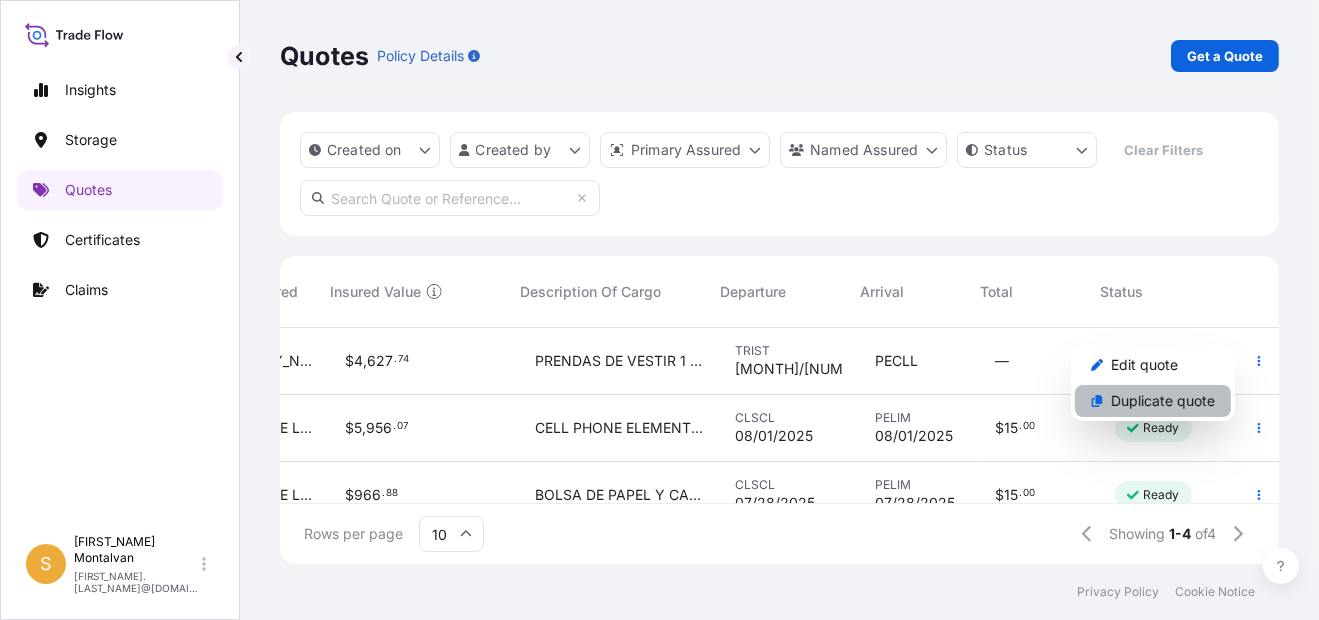 click on "Duplicate quote" at bounding box center (1163, 401) 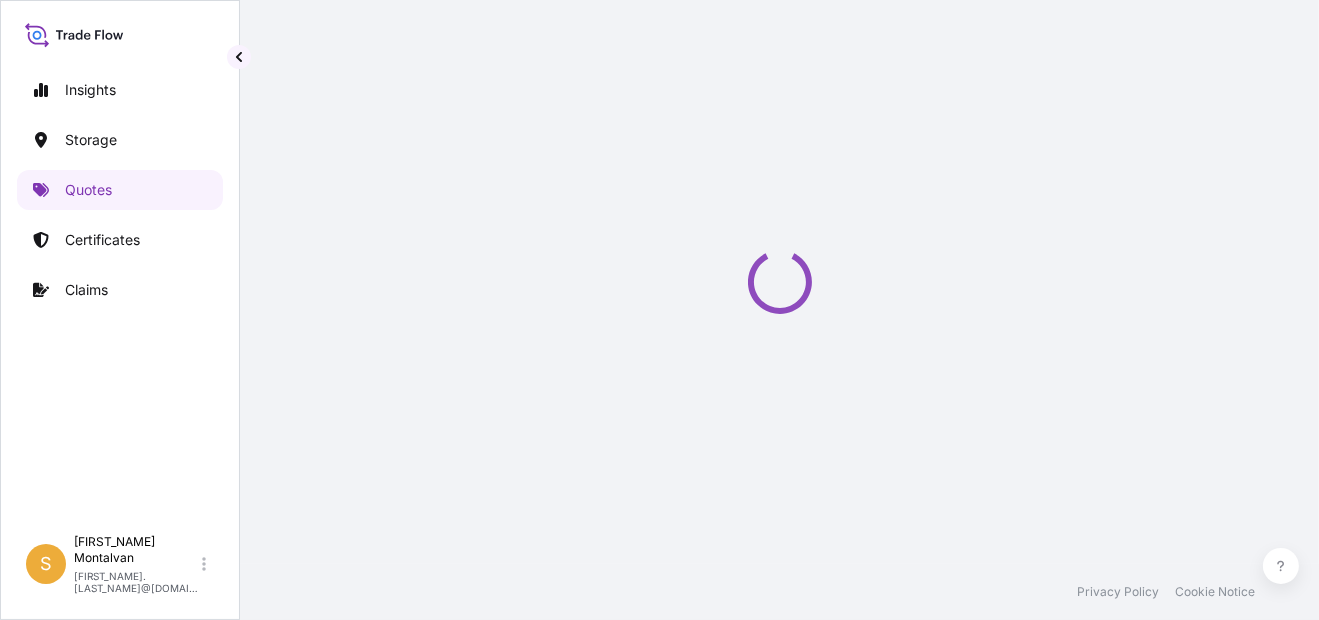 scroll, scrollTop: 31, scrollLeft: 0, axis: vertical 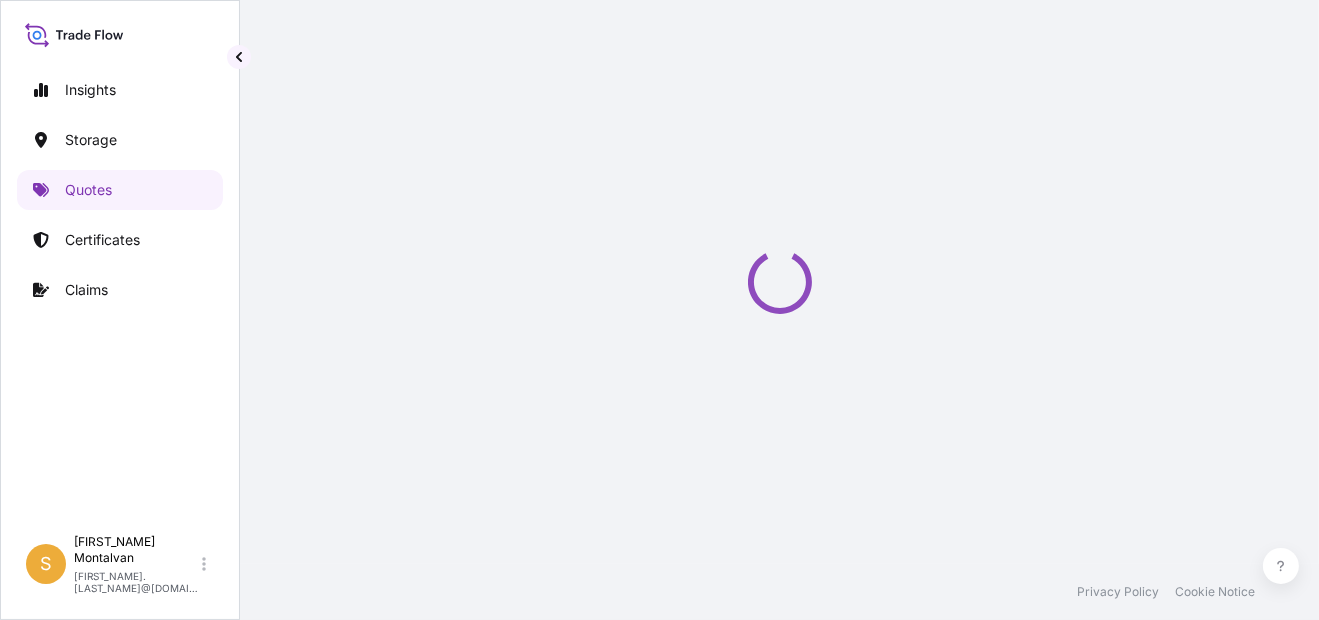 select on "Water" 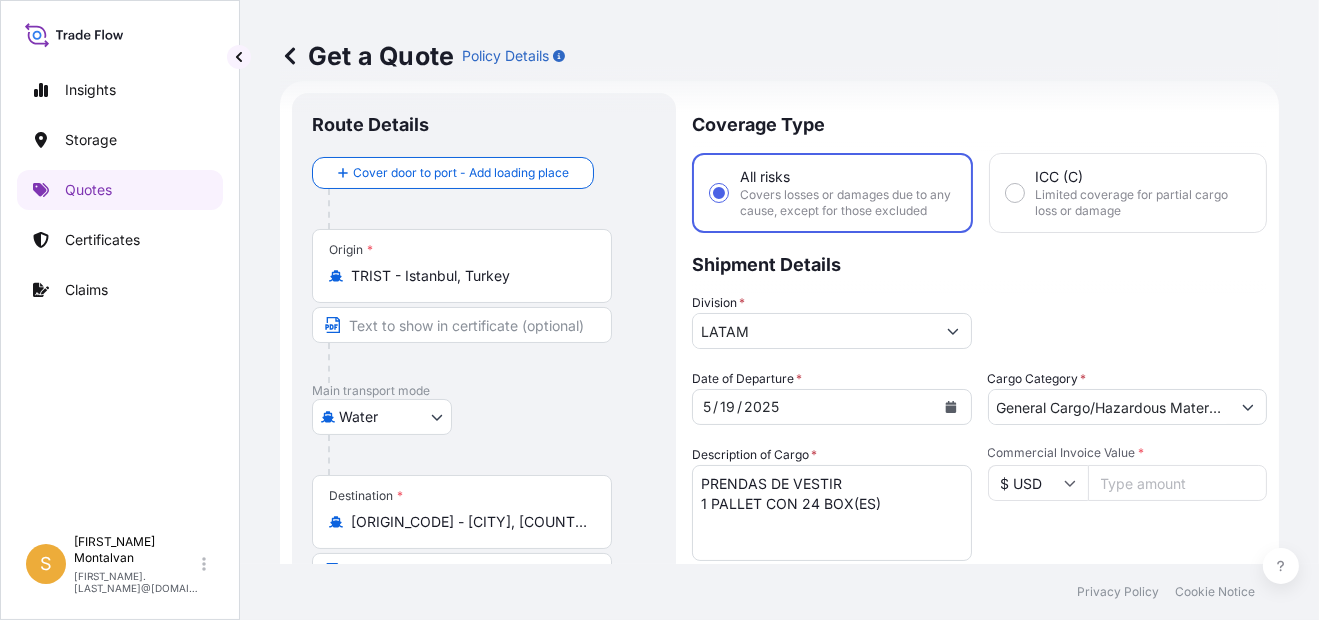 click on "TRIST - Istanbul, Turkey" at bounding box center (469, 276) 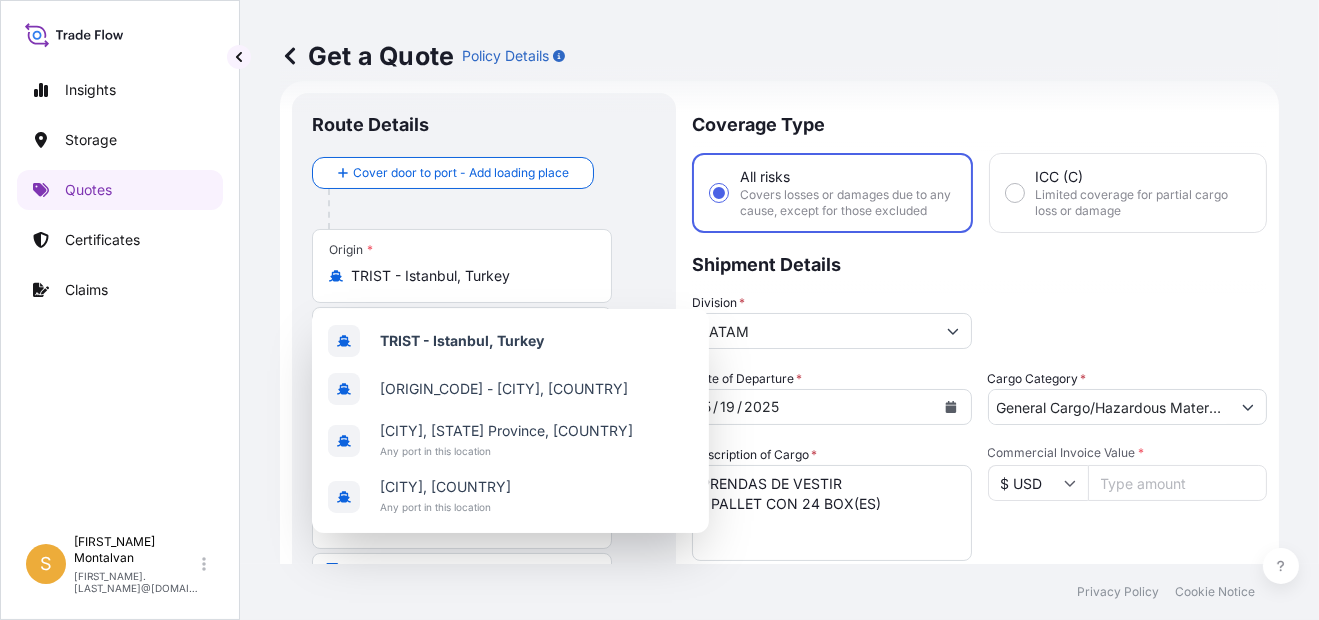 click on "Origin * [ORIGIN_CODE] - [CITY], [COUNTRY]" at bounding box center [462, 266] 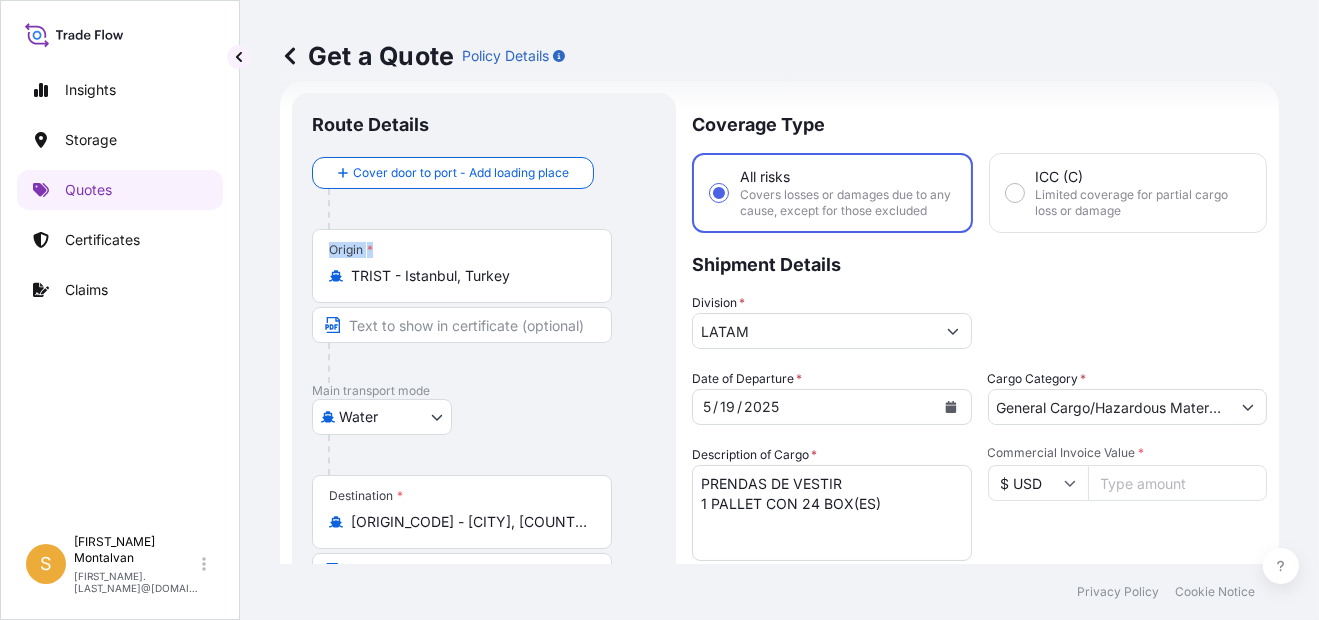 drag, startPoint x: 528, startPoint y: 263, endPoint x: 302, endPoint y: 263, distance: 226 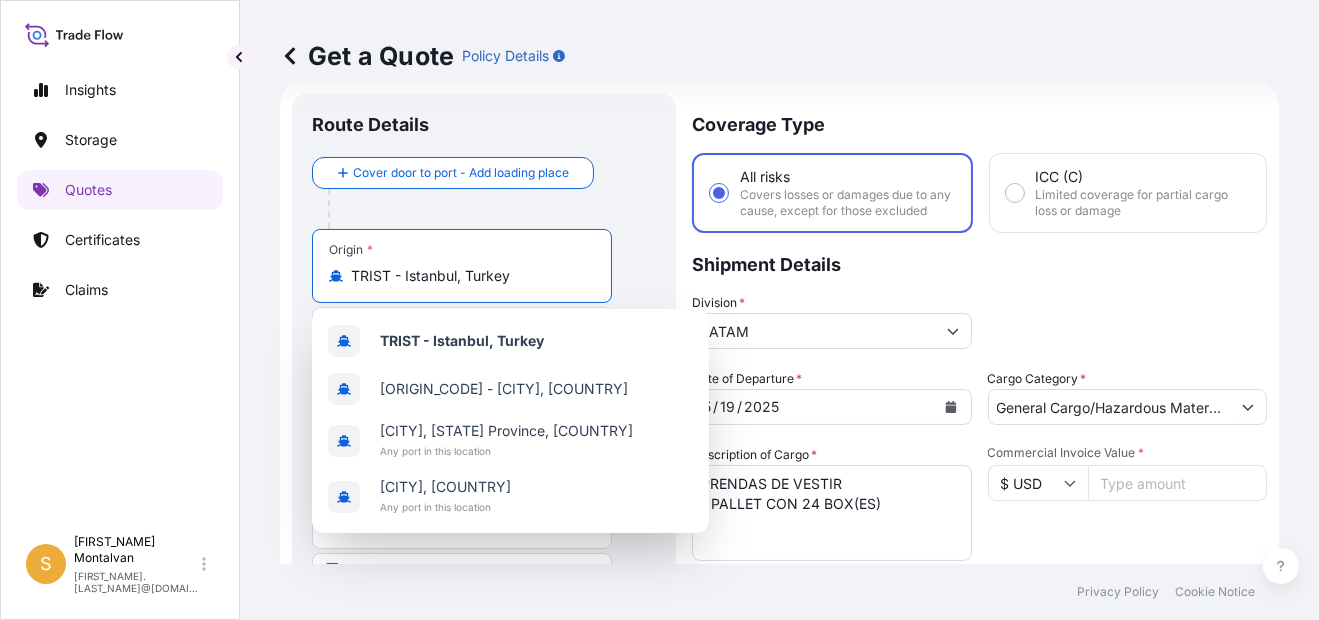 drag, startPoint x: 540, startPoint y: 283, endPoint x: 337, endPoint y: 276, distance: 203.12065 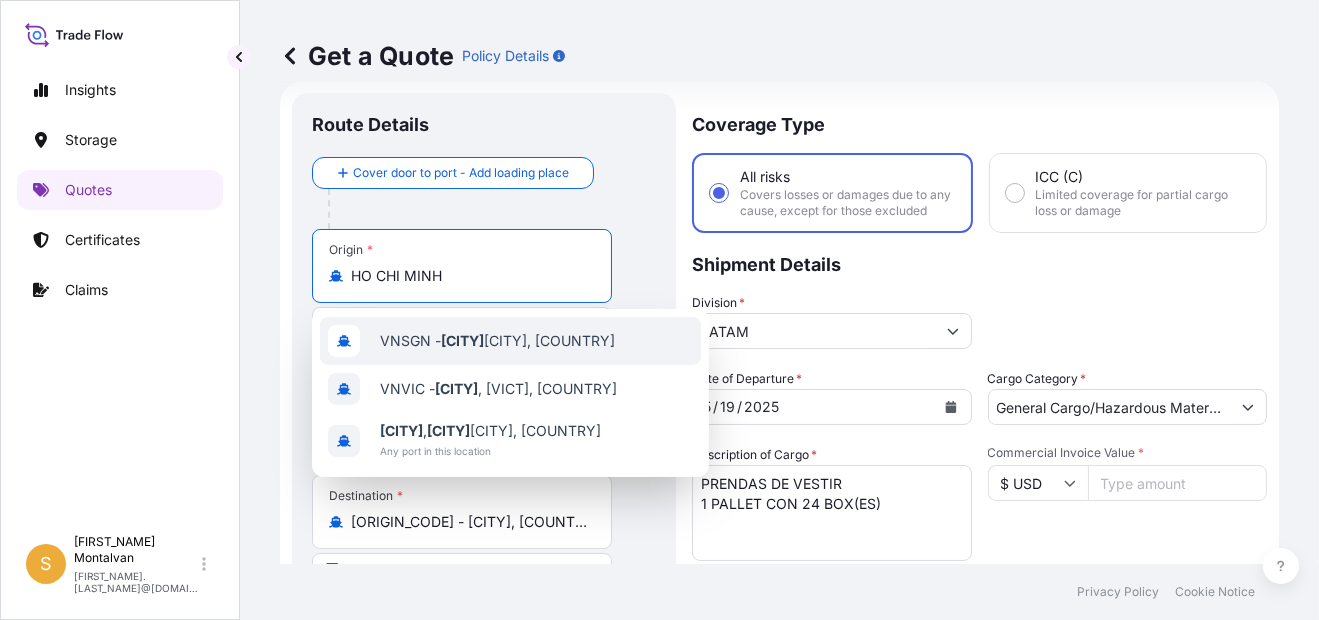 click on "[ORIGIN_CODE] - [CITY], [COUNTRY]" at bounding box center [510, 341] 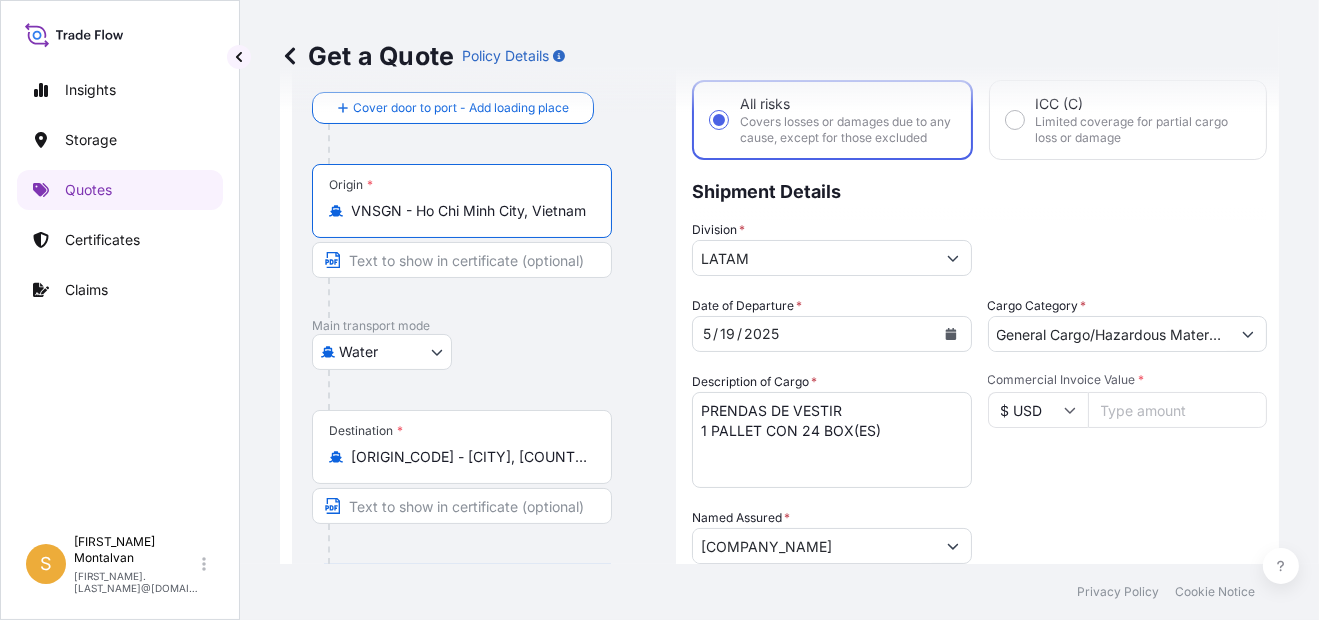 scroll, scrollTop: 131, scrollLeft: 0, axis: vertical 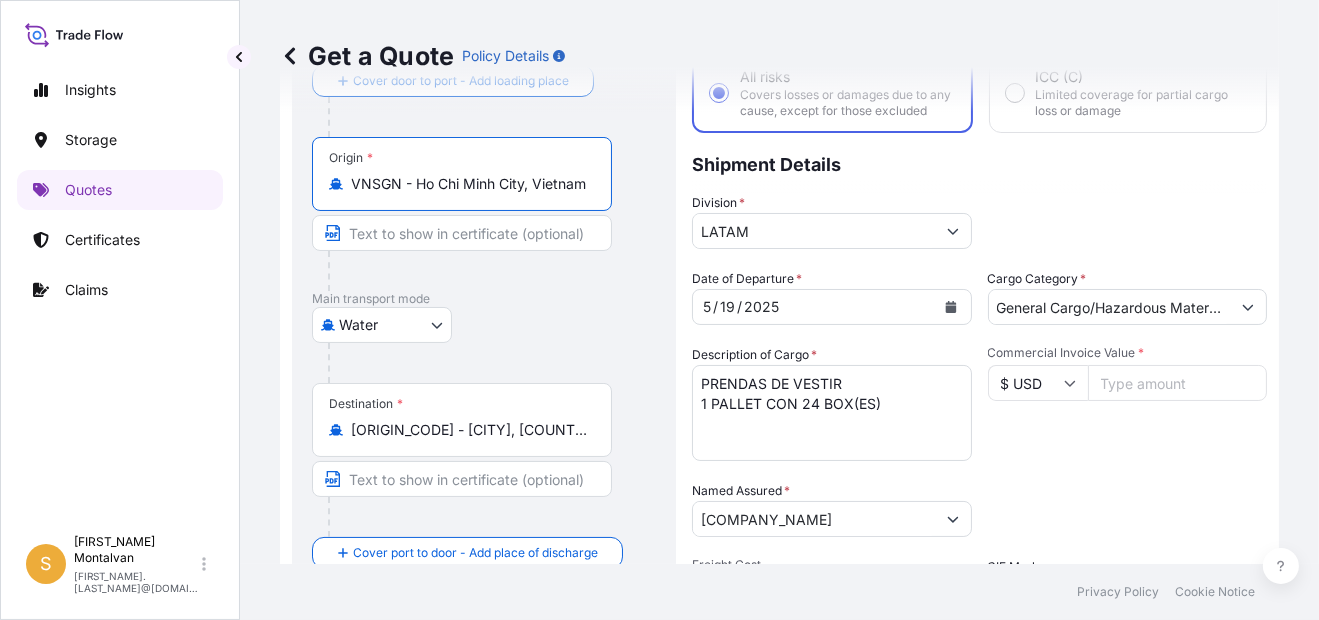 type on "VNSGN - Ho Chi Minh City, Vietnam" 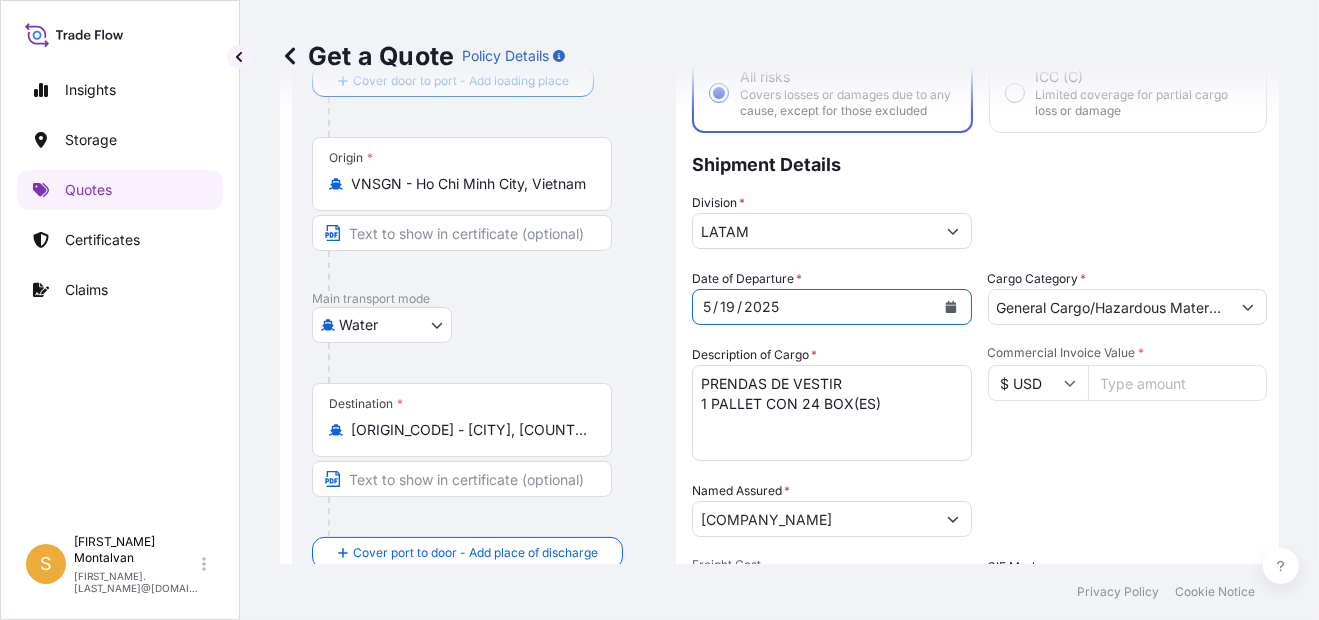 click at bounding box center (951, 307) 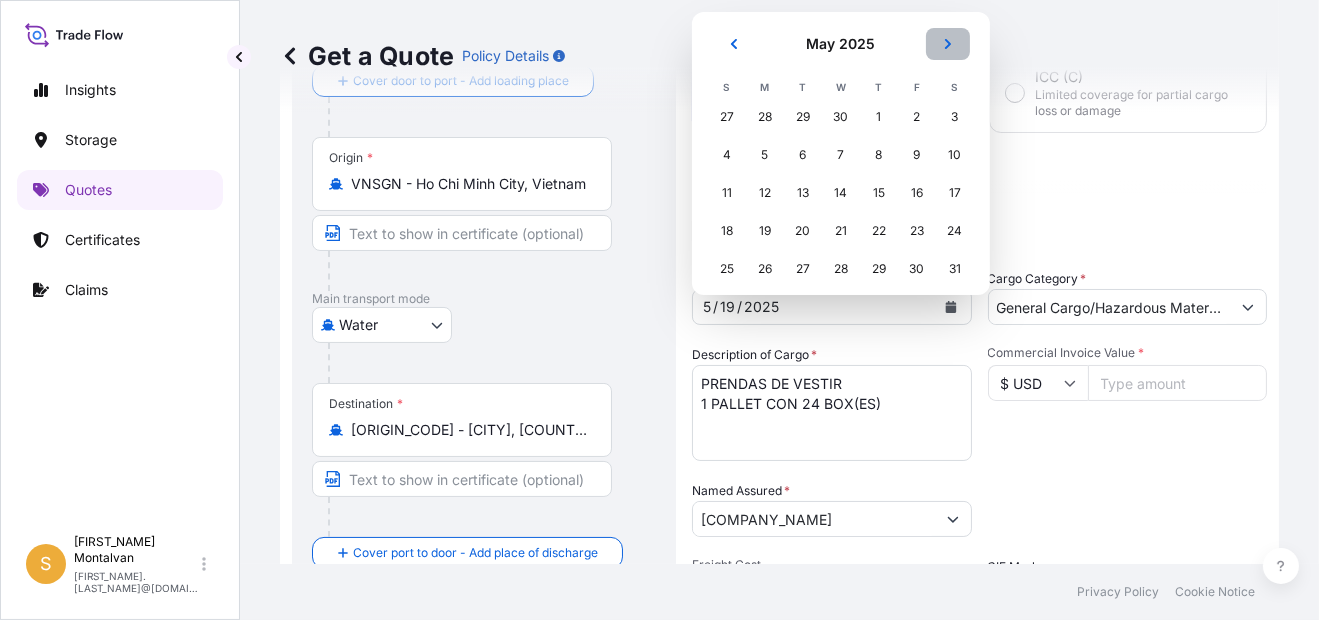 click at bounding box center (948, 44) 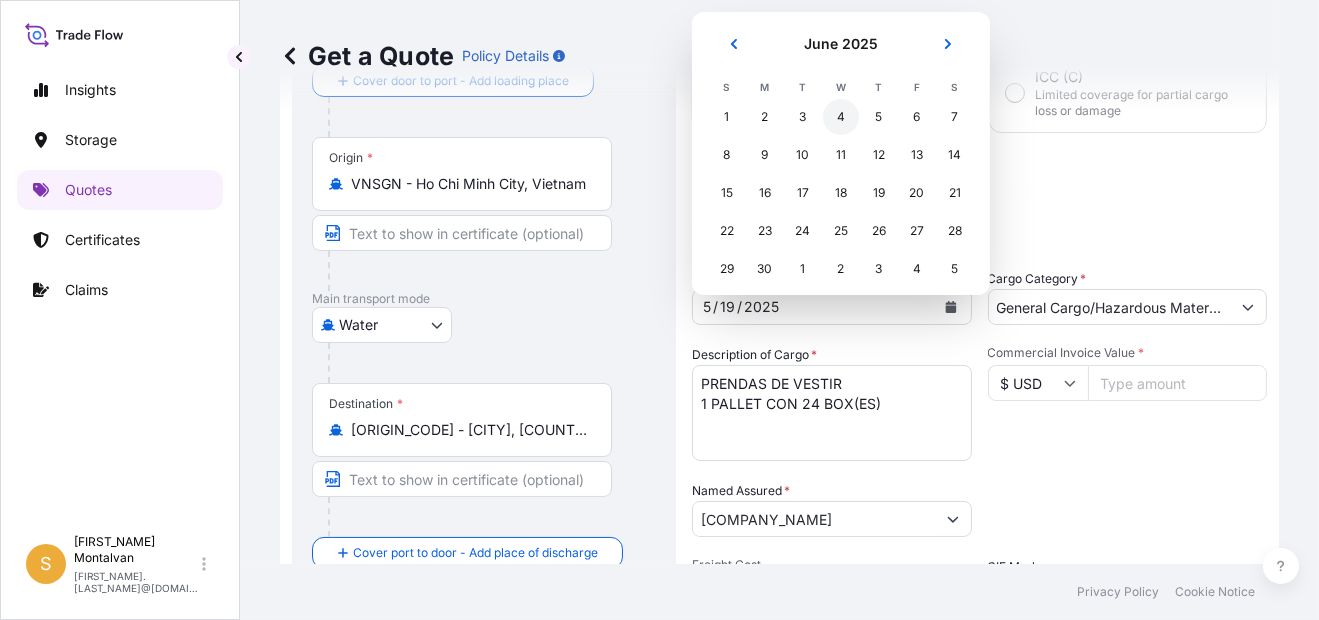 click on "4" at bounding box center [841, 117] 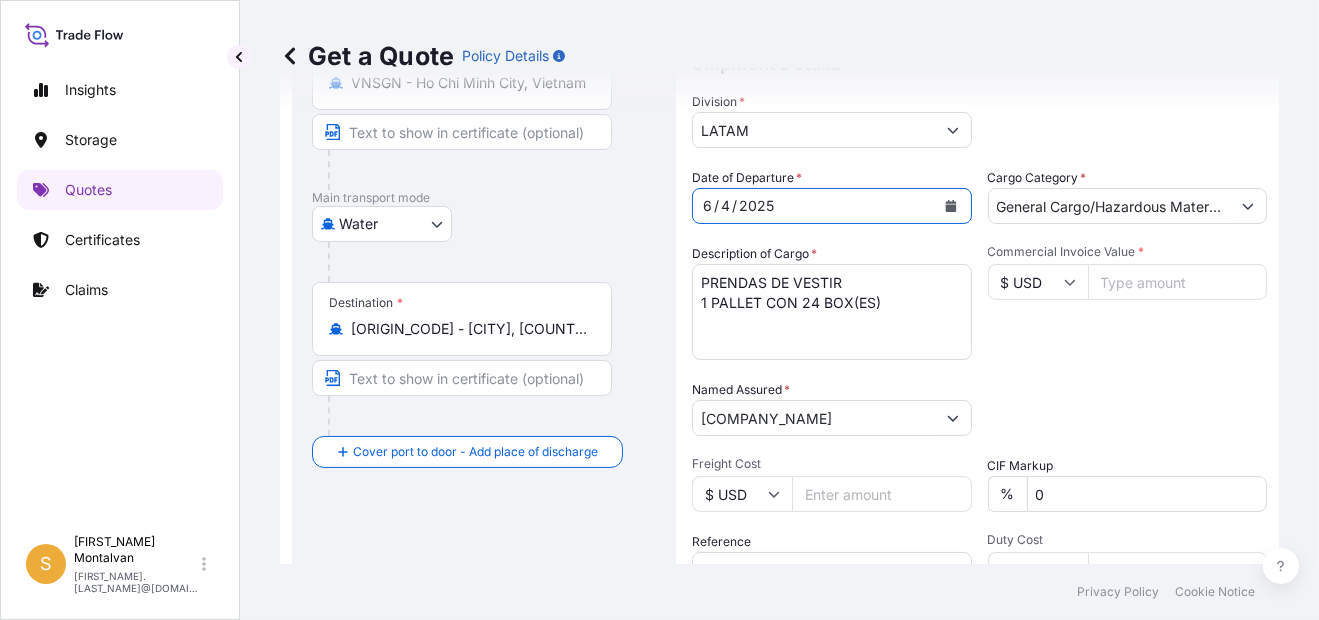scroll, scrollTop: 331, scrollLeft: 0, axis: vertical 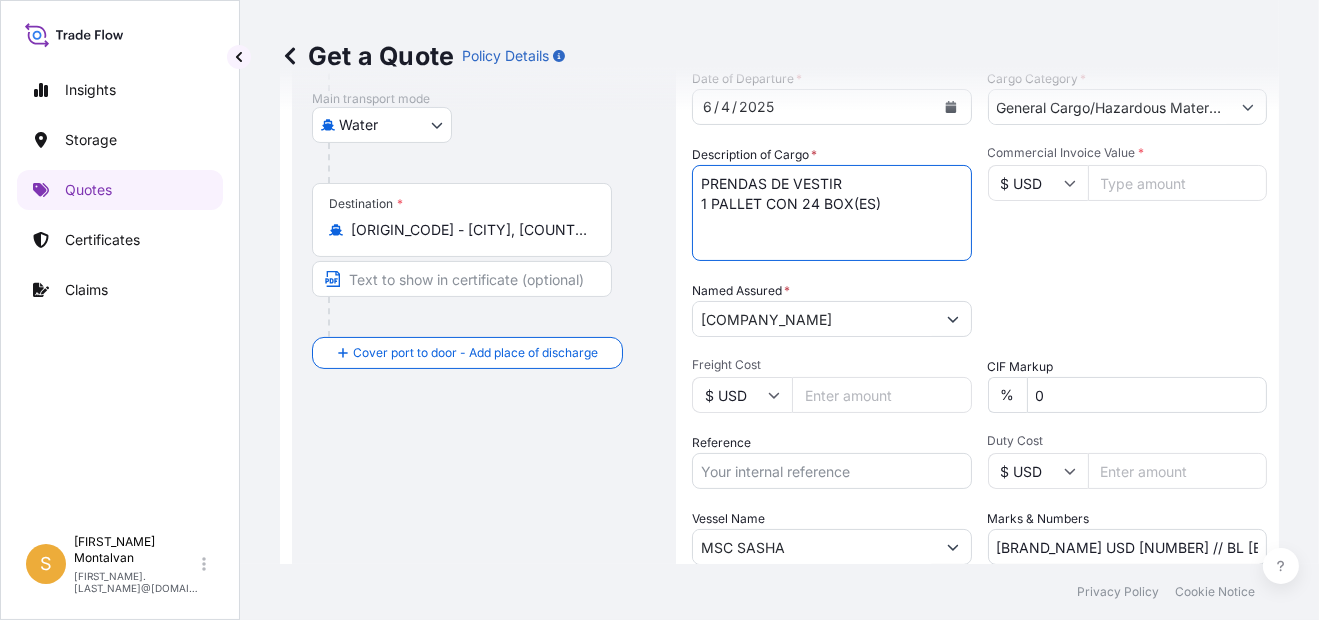 drag, startPoint x: 803, startPoint y: 216, endPoint x: 663, endPoint y: 216, distance: 140 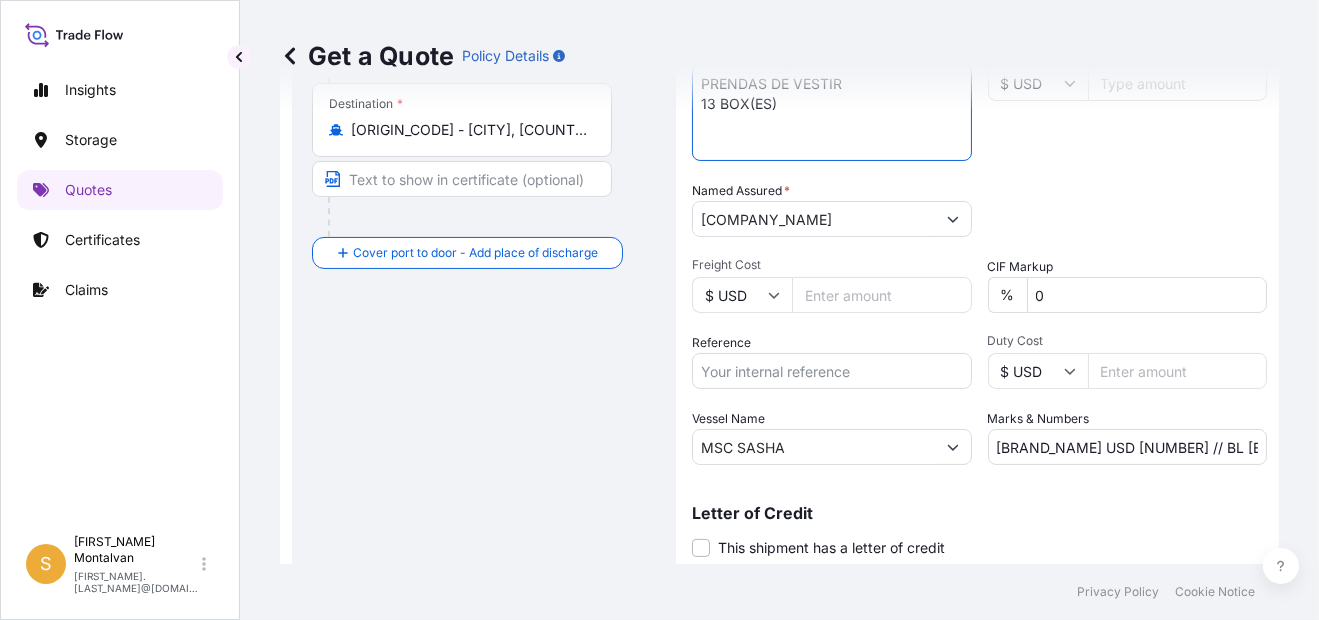 scroll, scrollTop: 331, scrollLeft: 0, axis: vertical 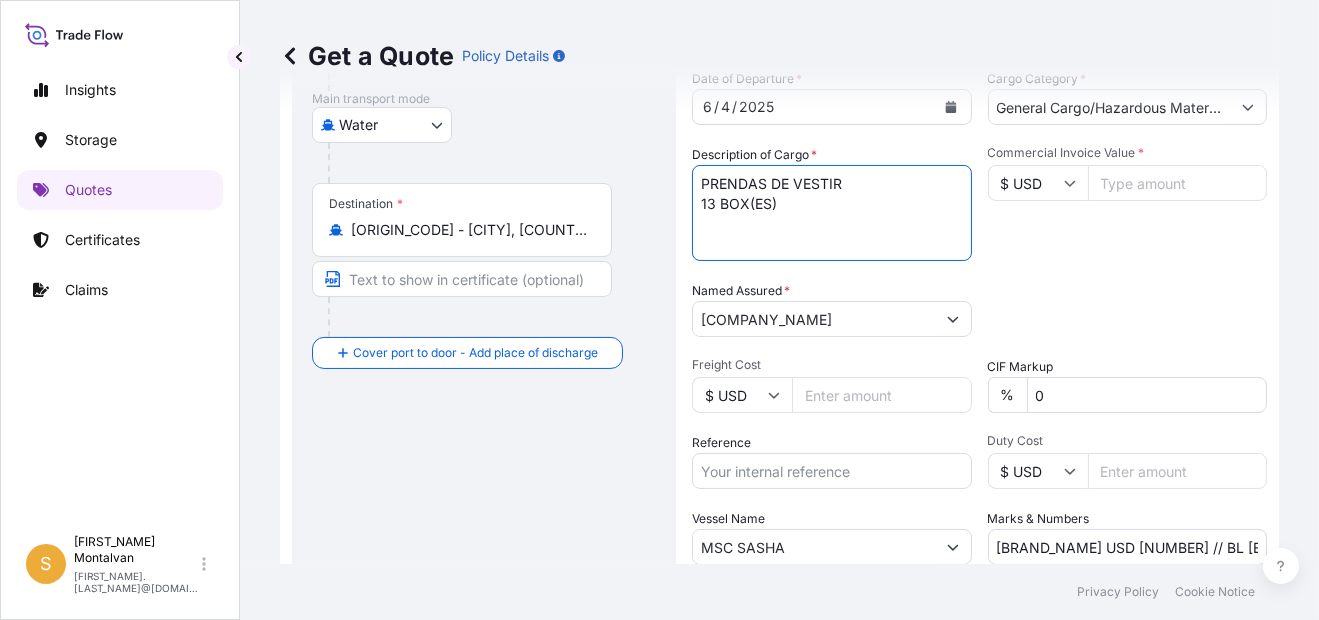 type on "PRENDAS DE VESTIR
13 BOX(ES)" 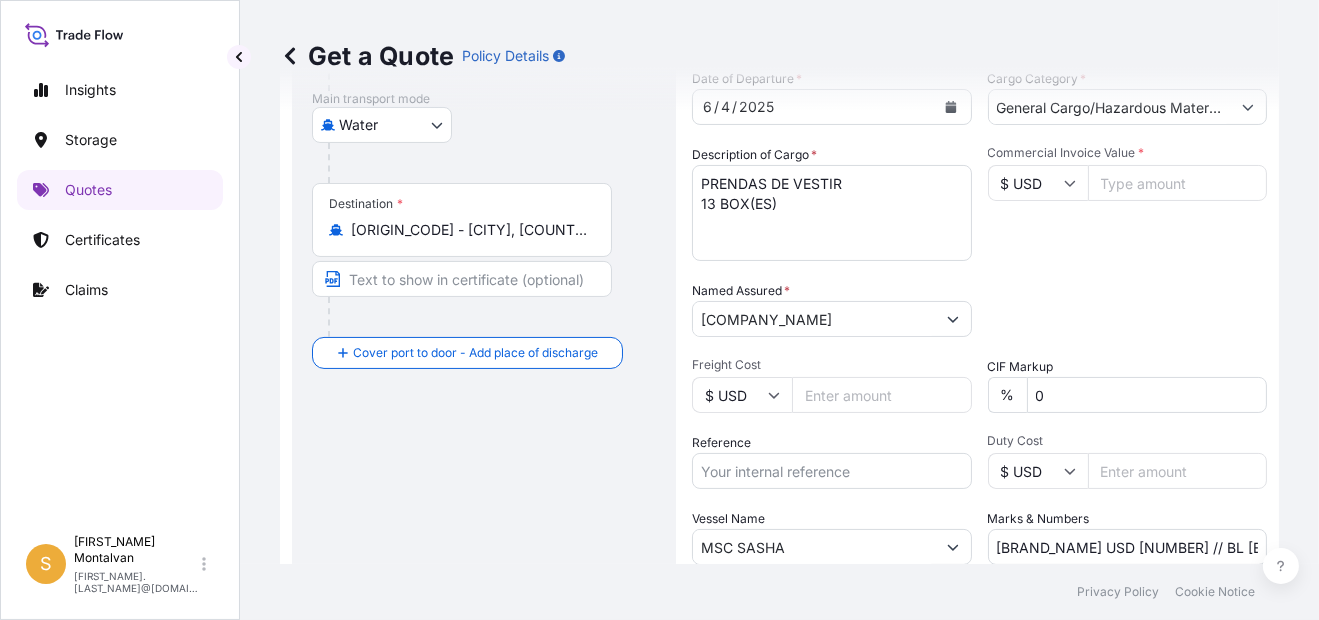 click on "Commercial Invoice Value   *" at bounding box center (1178, 183) 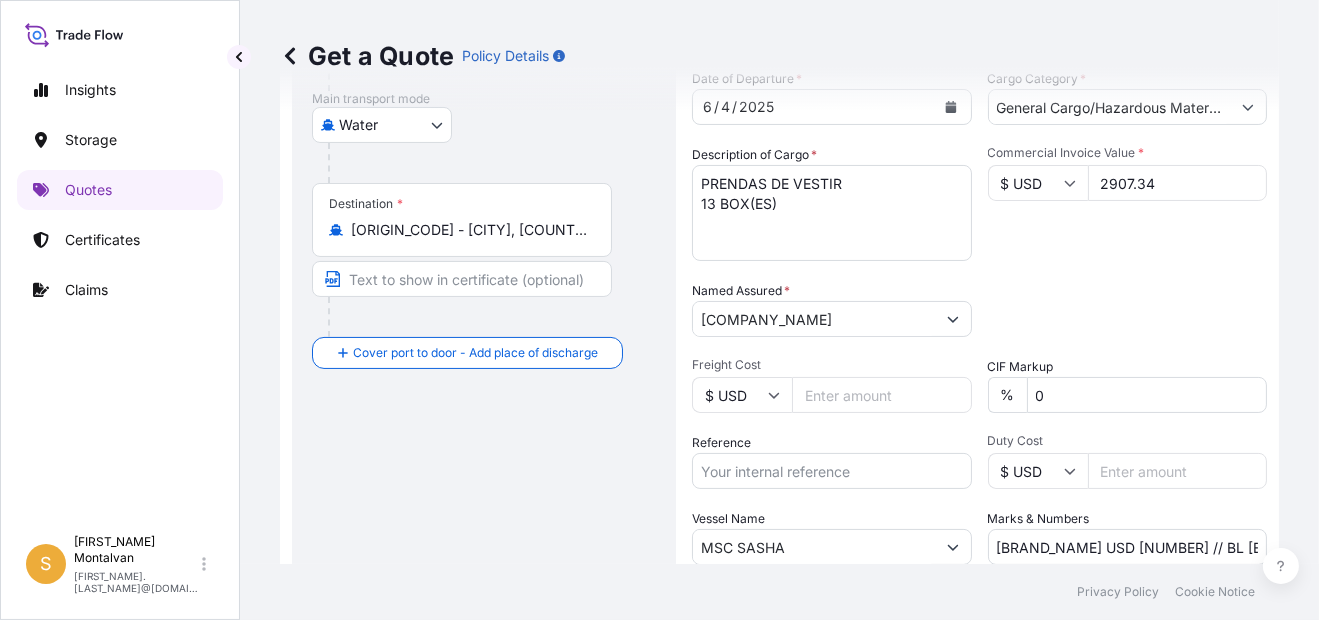 type on "2907.34" 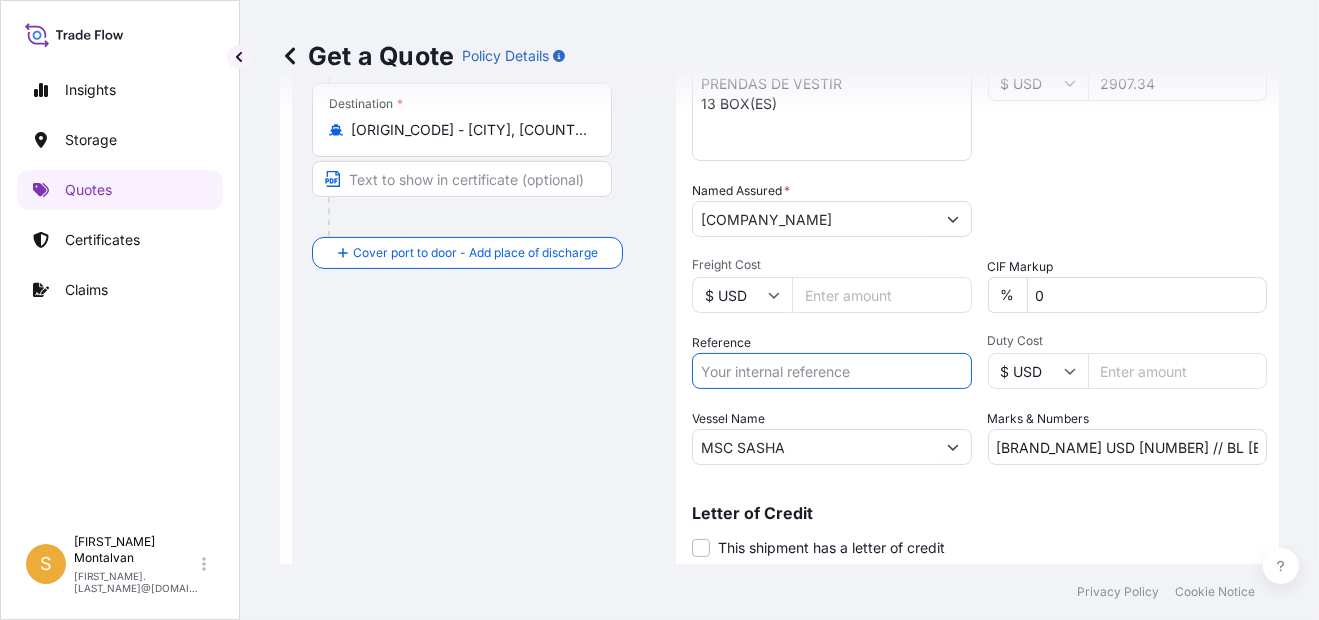 click on "Reference" at bounding box center (832, 371) 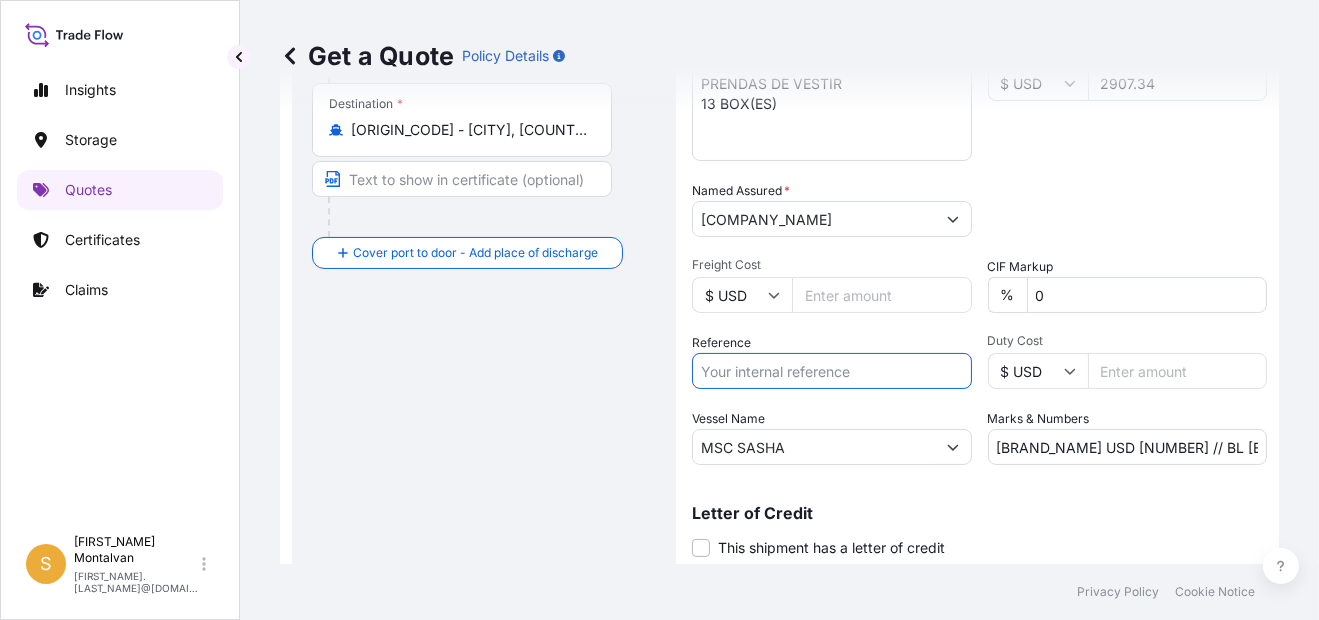 paste on "Facturas [NUMBER], [NUMBER]" 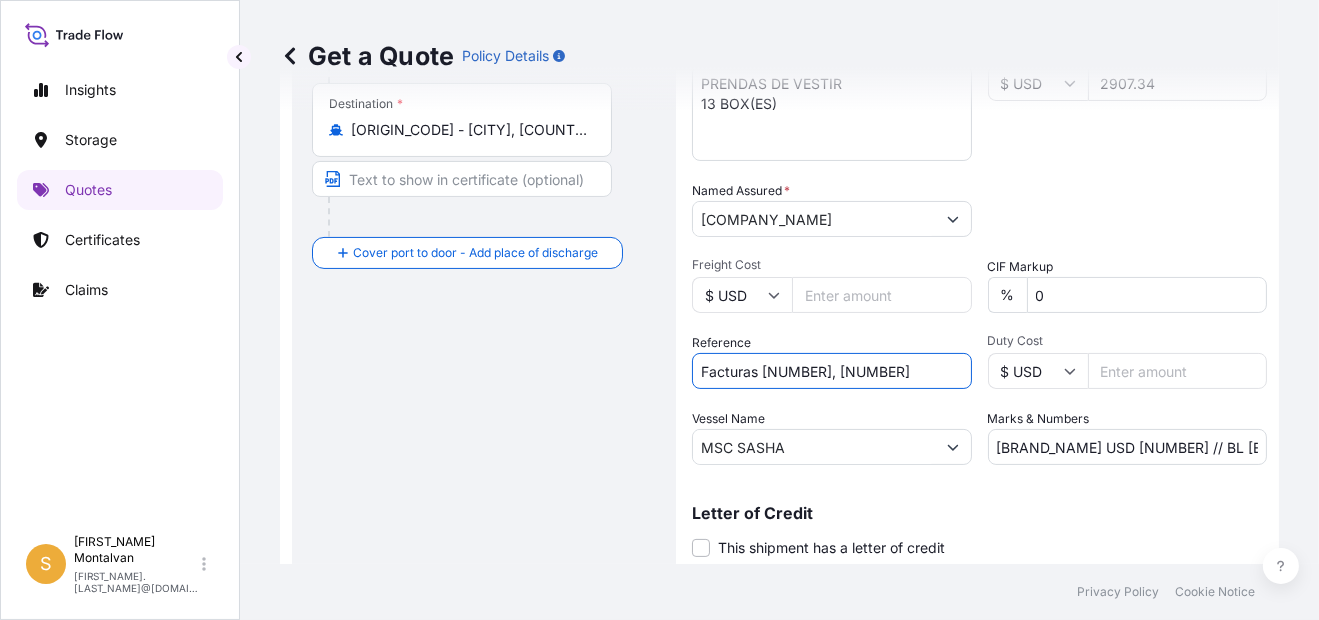 type on "Facturas [NUMBER], [NUMBER]" 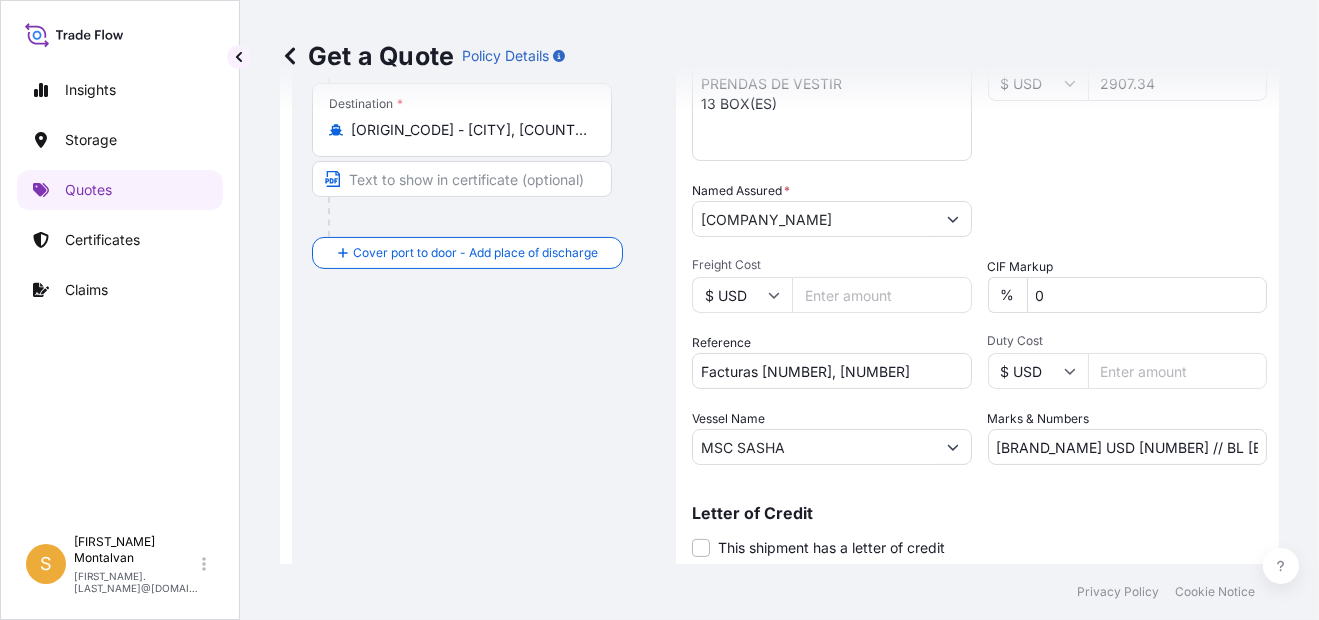 click on "MSC SASHA" at bounding box center (814, 447) 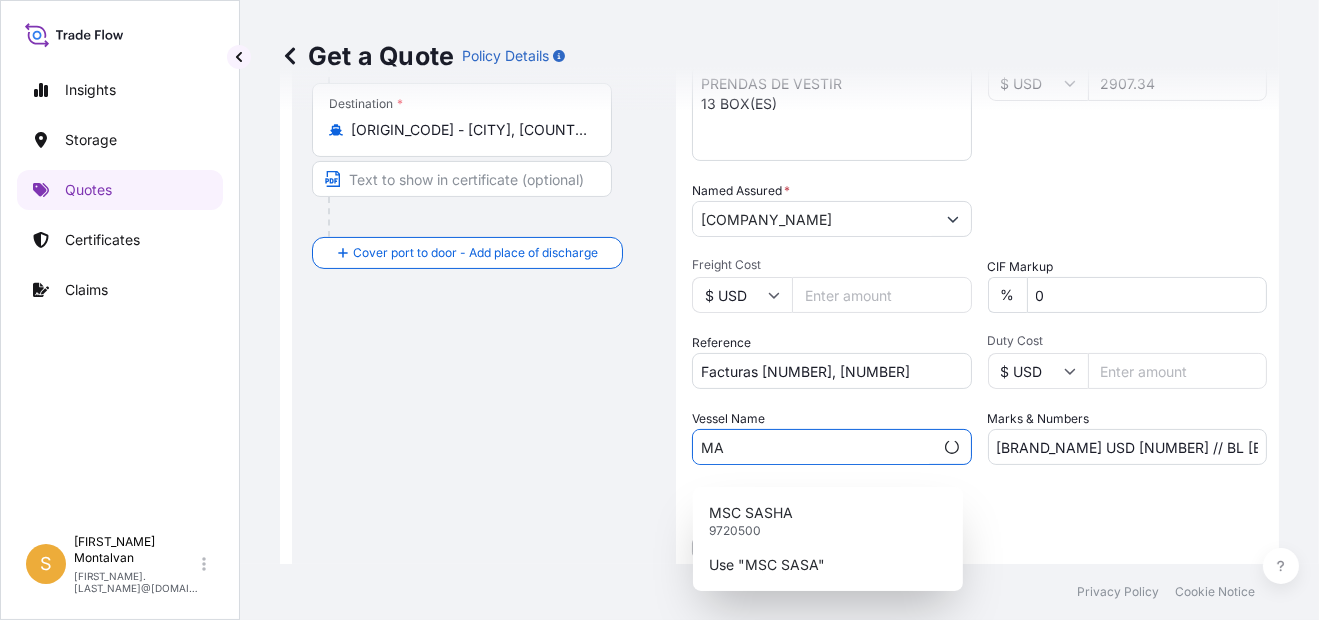 type on "A" 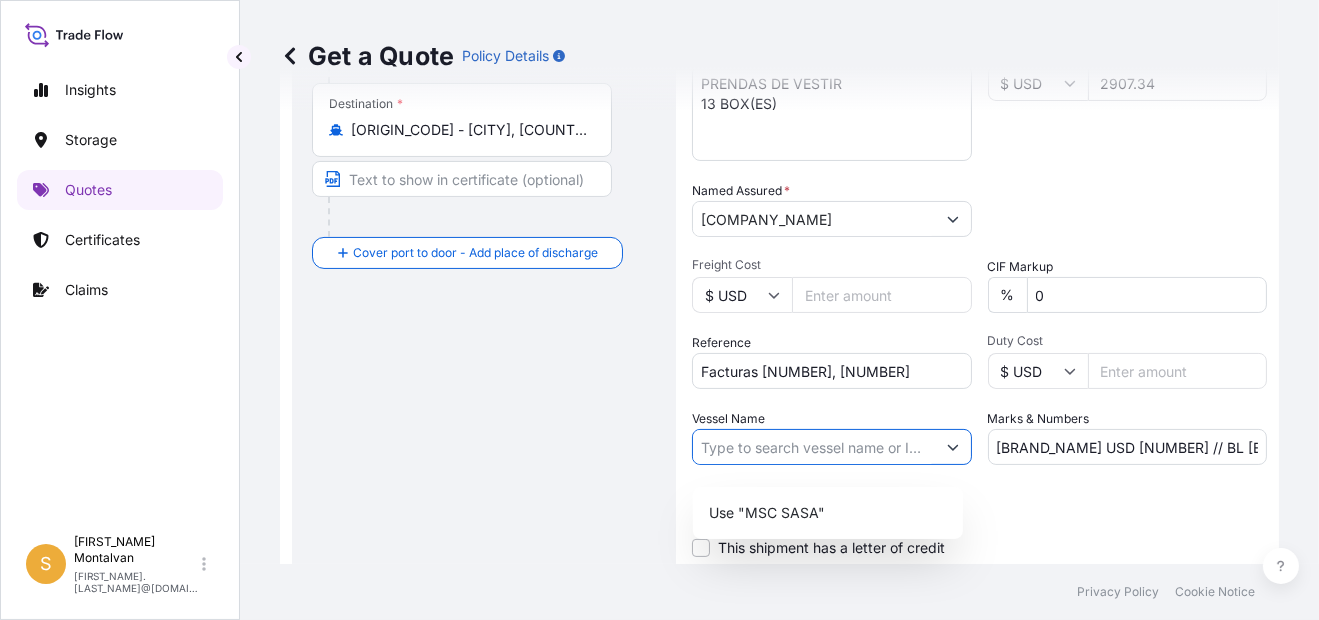 paste on "[COMPANY_NAME]" 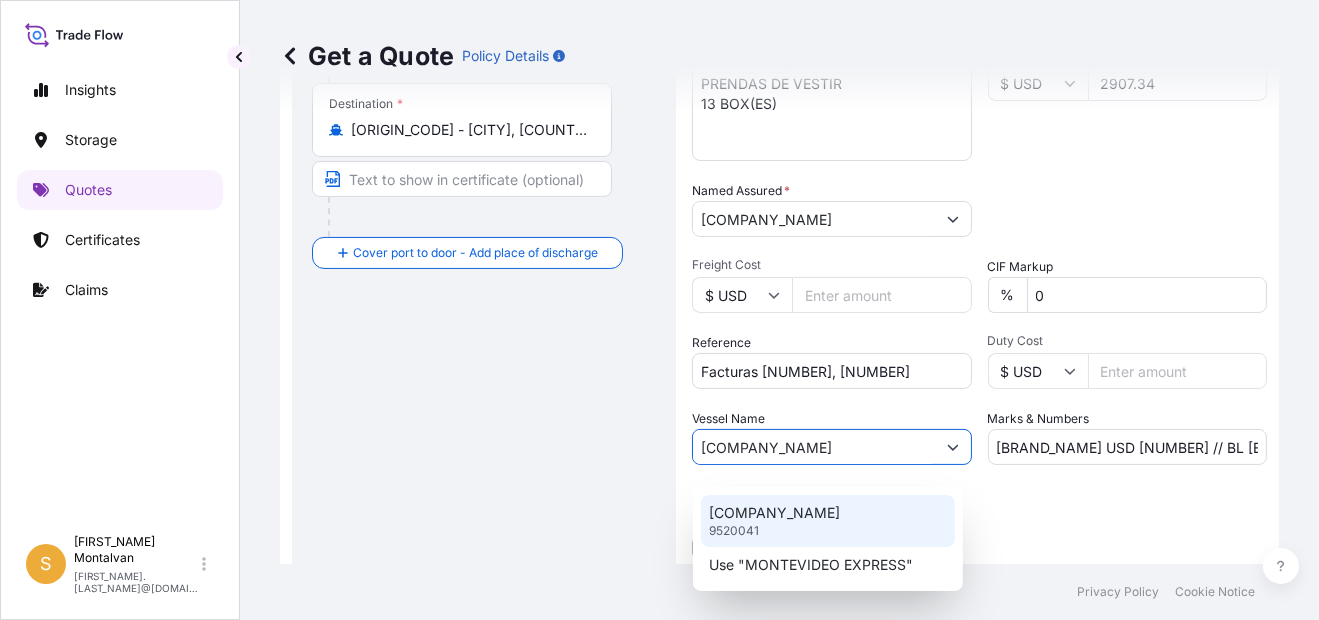 click on "[COMPANY_NAME]" at bounding box center [774, 513] 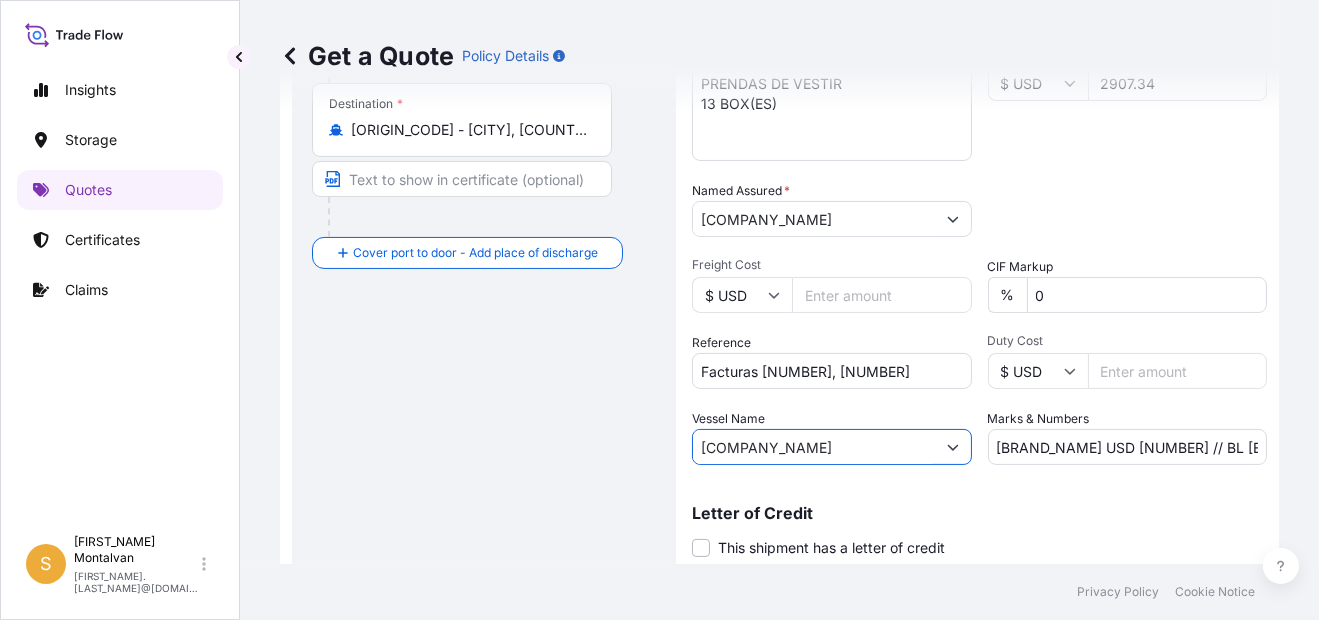 type on "[COMPANY_NAME]" 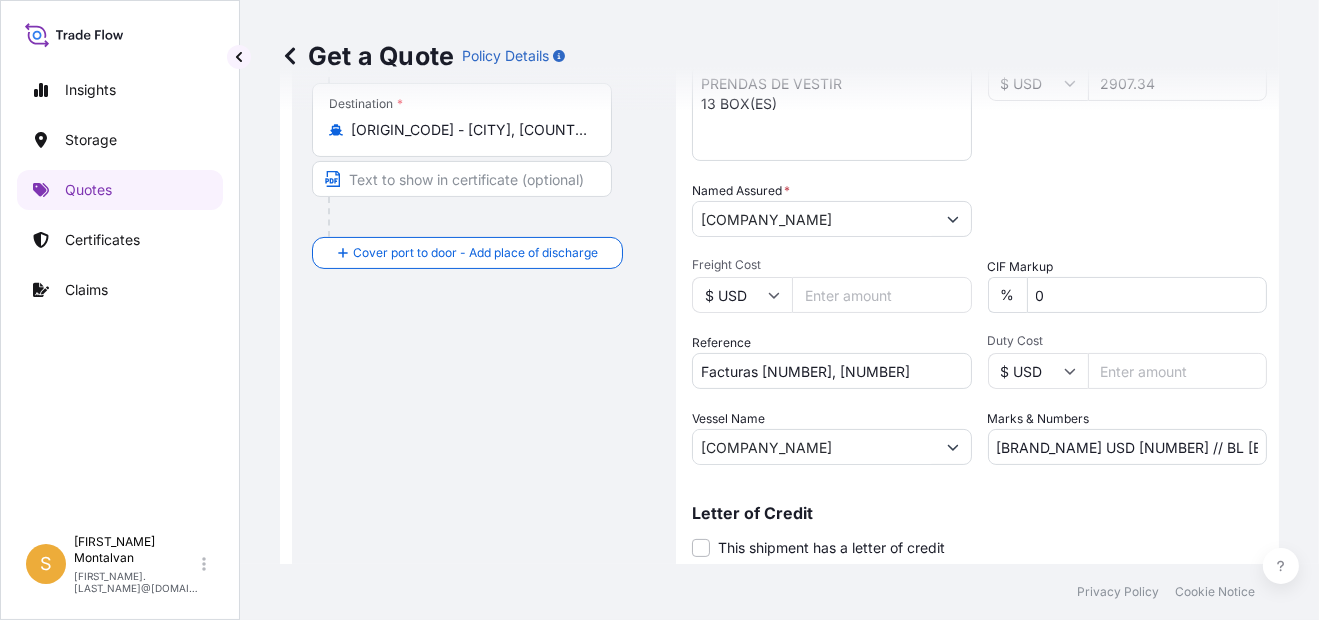 click on "[BRAND_NAME] USD [NUMBER] // BL [BL_NUMBER]" at bounding box center (1128, 447) 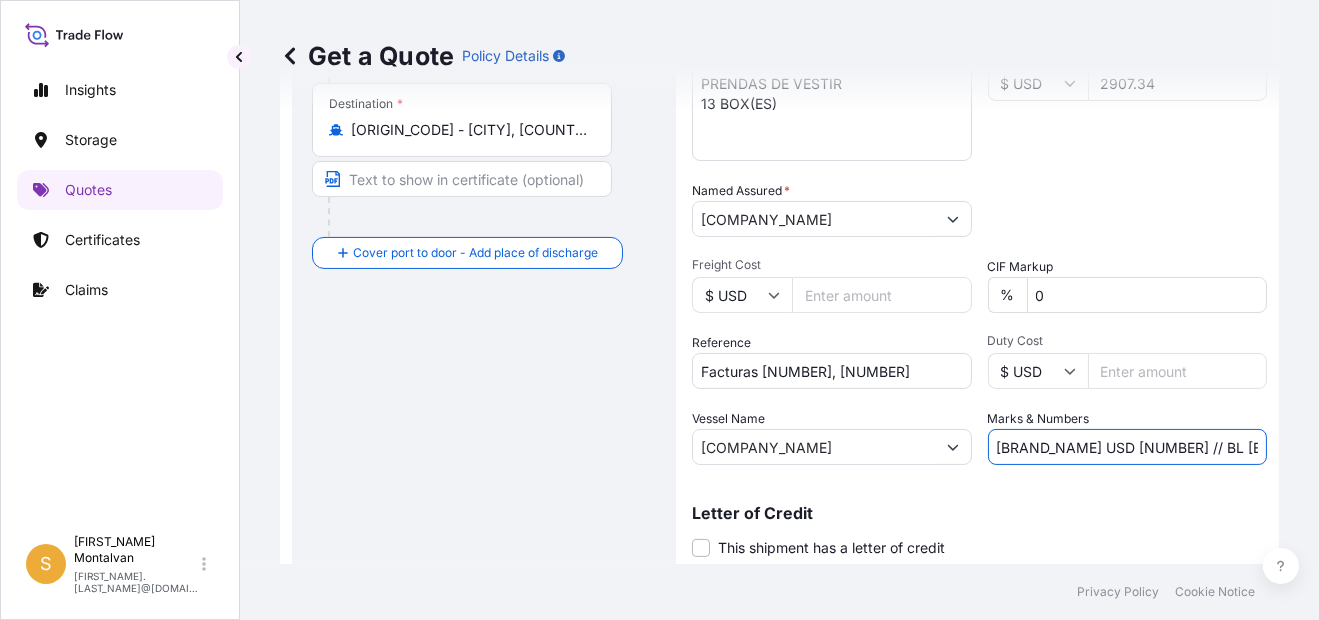 click on "[BRAND_NAME] USD [NUMBER] // BL [BL_NUMBER]" at bounding box center [1128, 447] 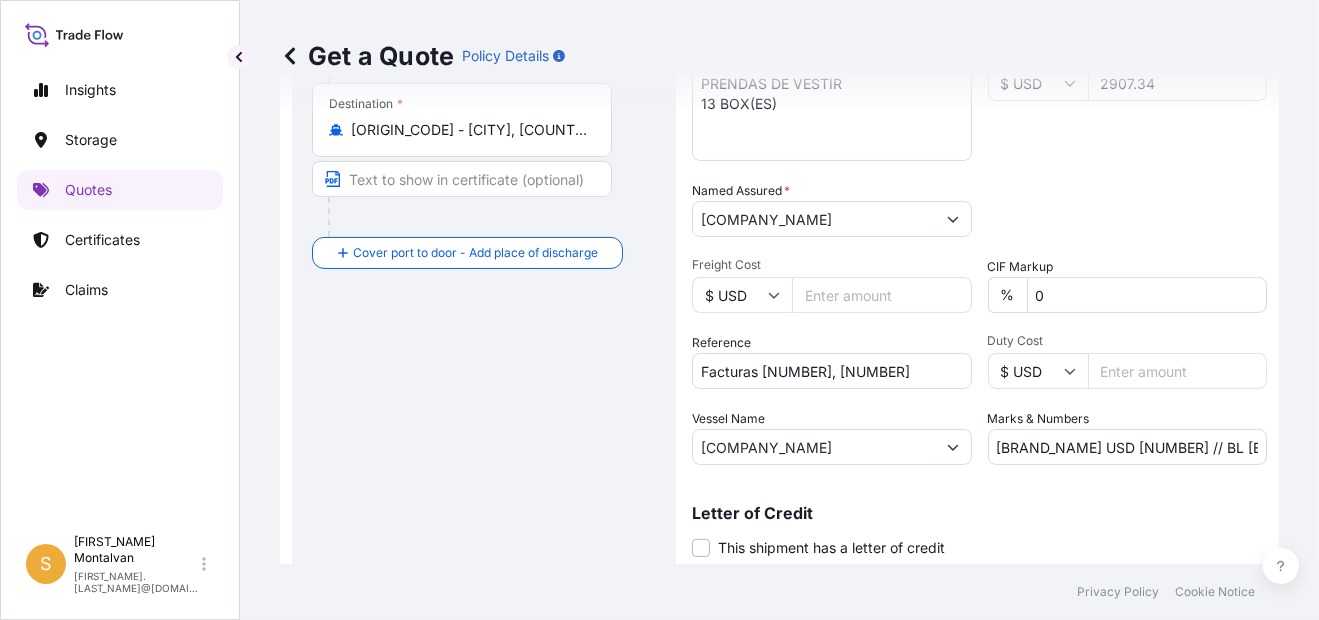 click on "Letter of Credit This shipment has a letter of credit Letter of credit * Letter of credit may not exceed 12000 characters" at bounding box center [979, 519] 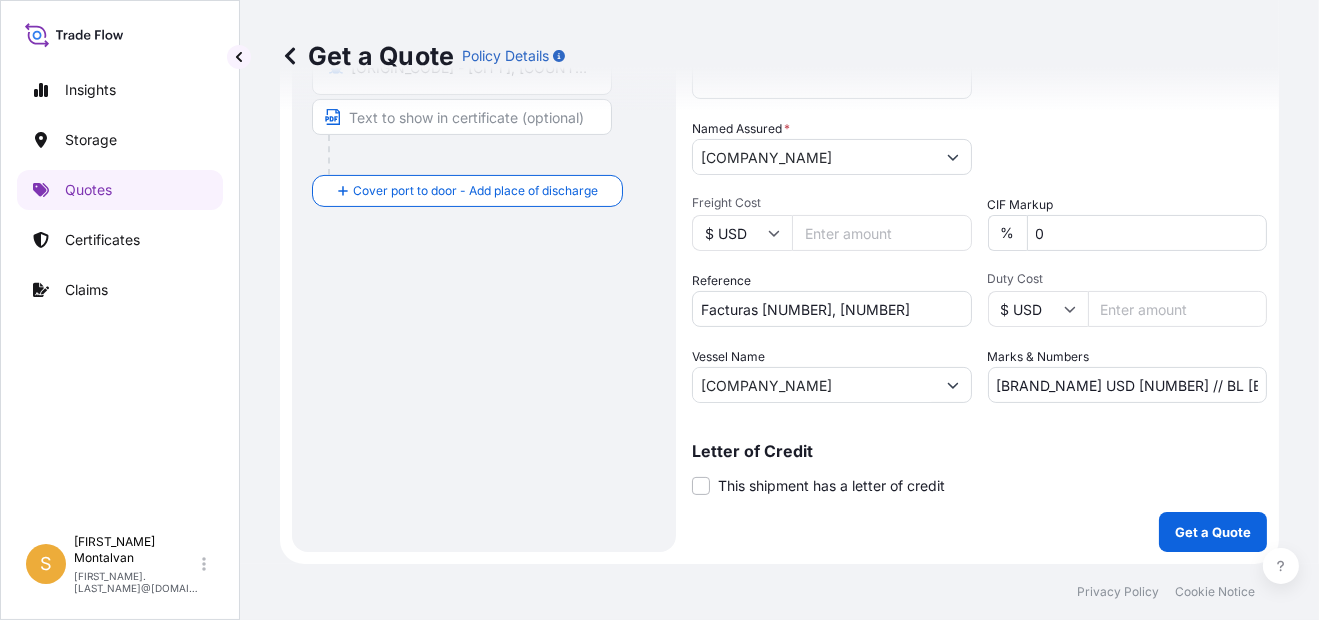 scroll, scrollTop: 506, scrollLeft: 0, axis: vertical 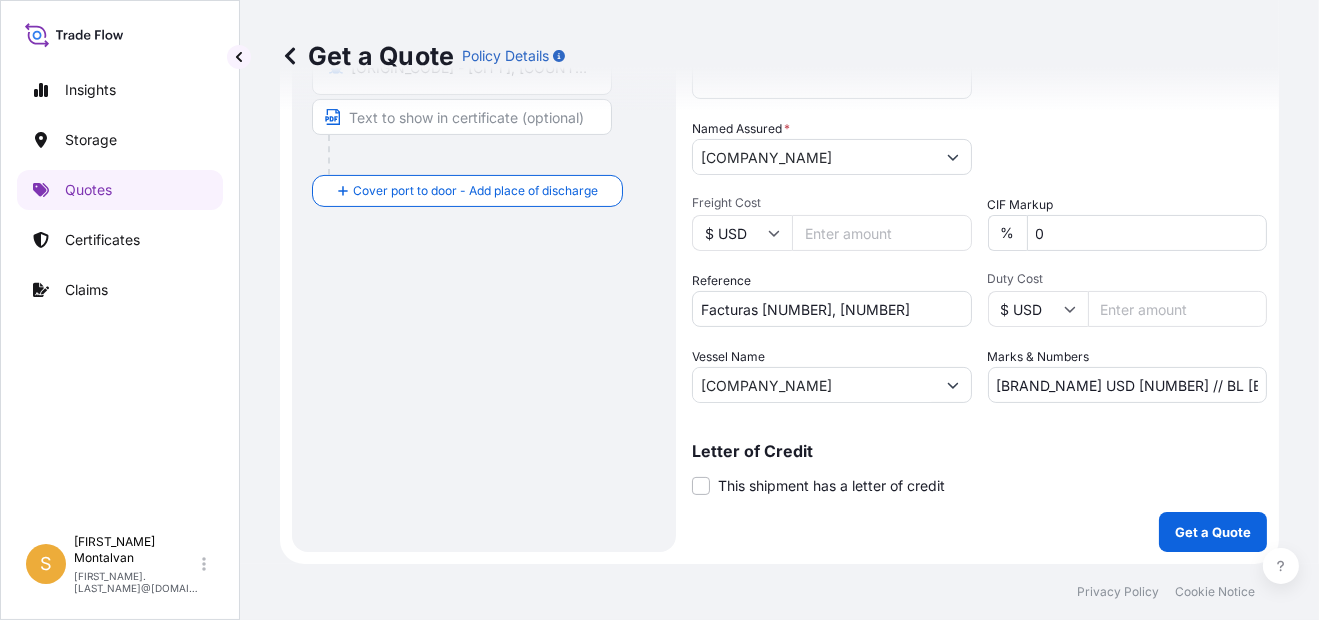click on "[BRAND_NAME] USD [NUMBER] // BL [BL_NUMBER]" at bounding box center (1128, 385) 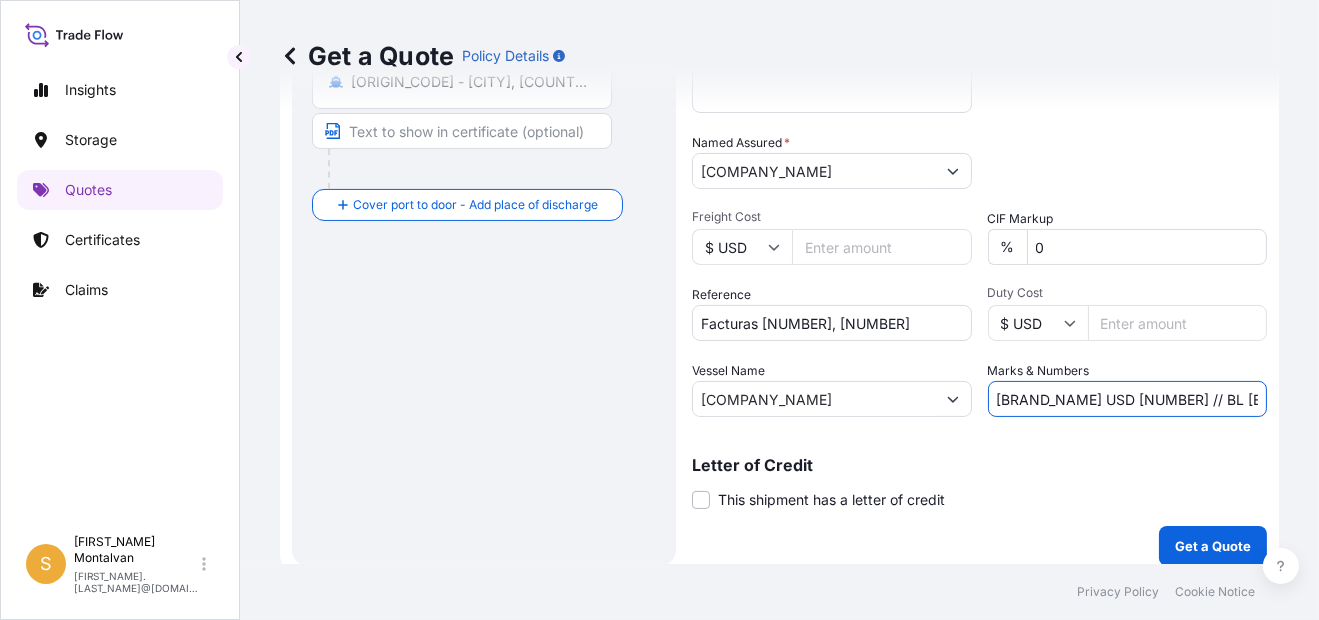 scroll, scrollTop: 506, scrollLeft: 0, axis: vertical 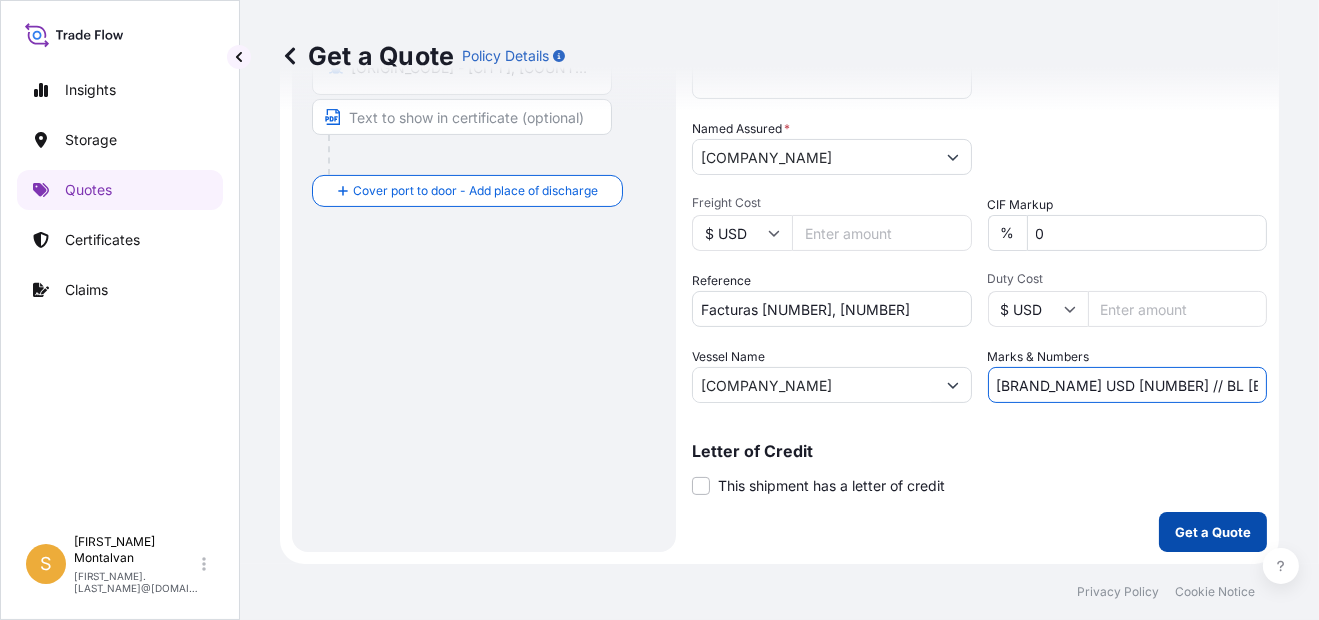 type on "[BRAND_NAME] USD [NUMBER] // BL [BL_NUMBER]" 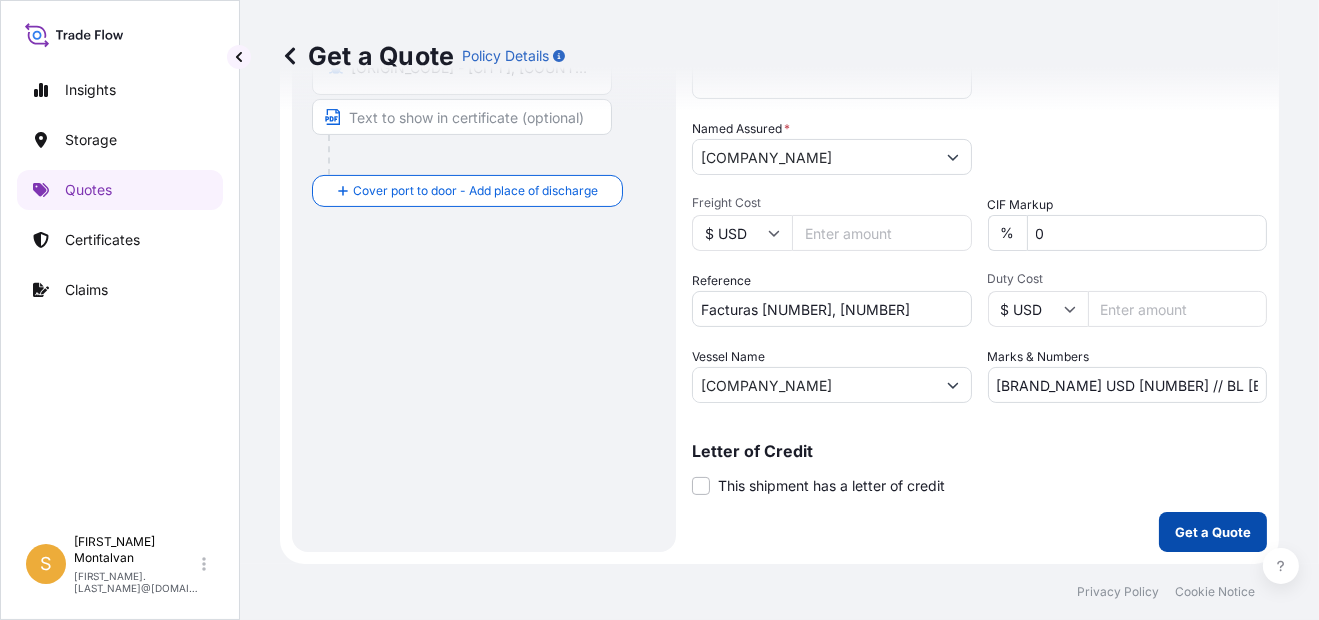 click on "Get a Quote" at bounding box center (1213, 532) 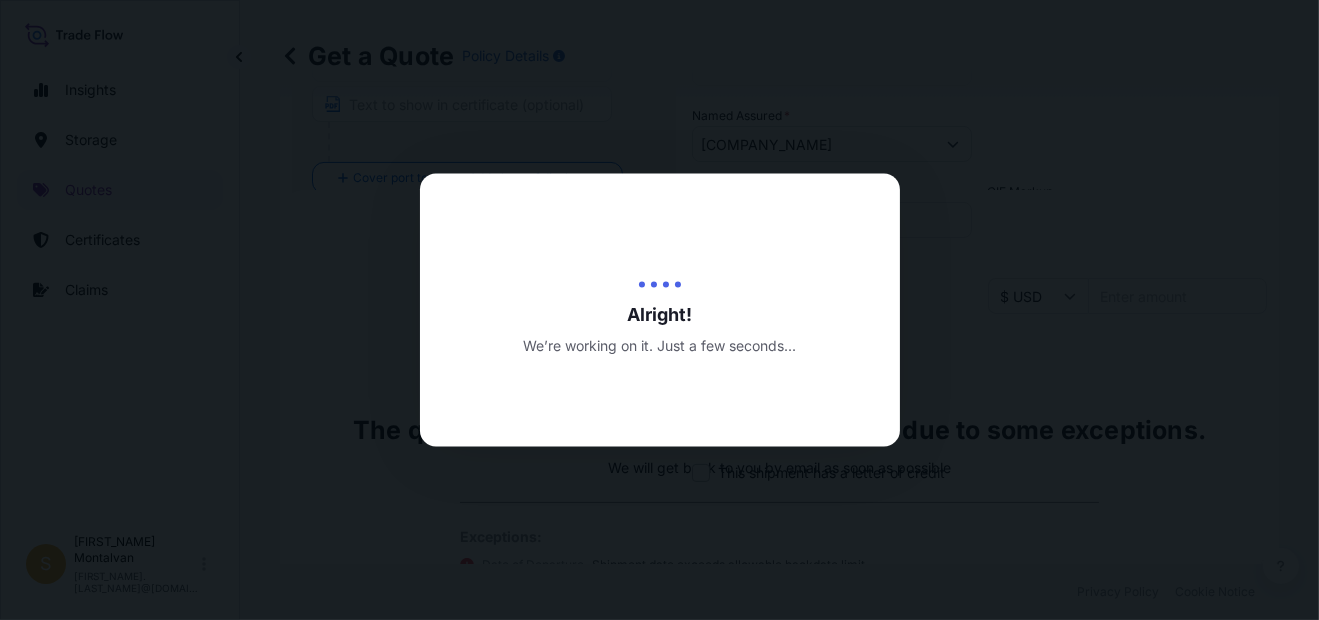 scroll, scrollTop: 0, scrollLeft: 0, axis: both 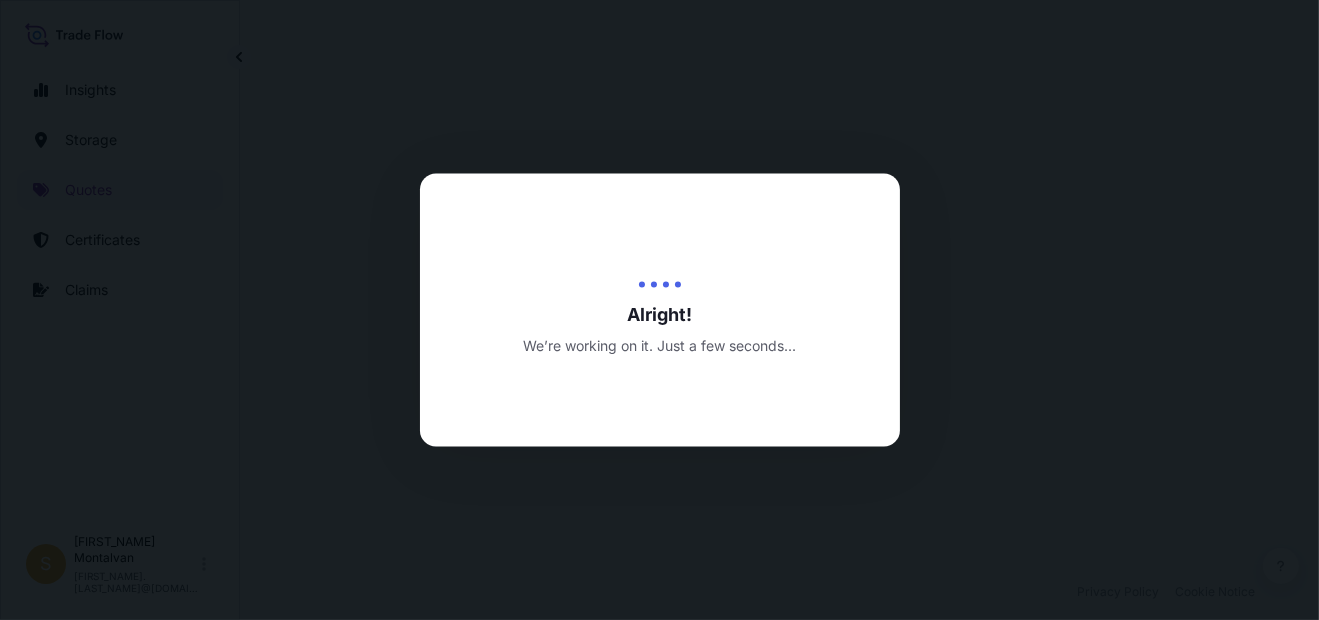 select on "Water" 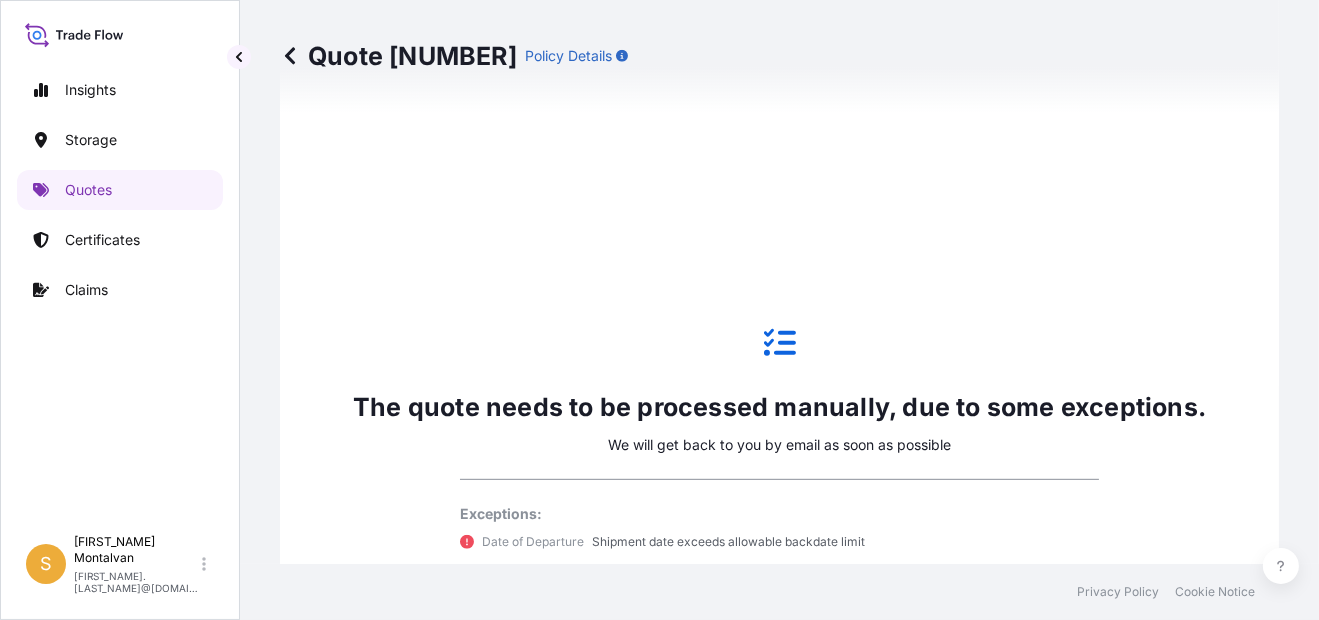 scroll, scrollTop: 1491, scrollLeft: 0, axis: vertical 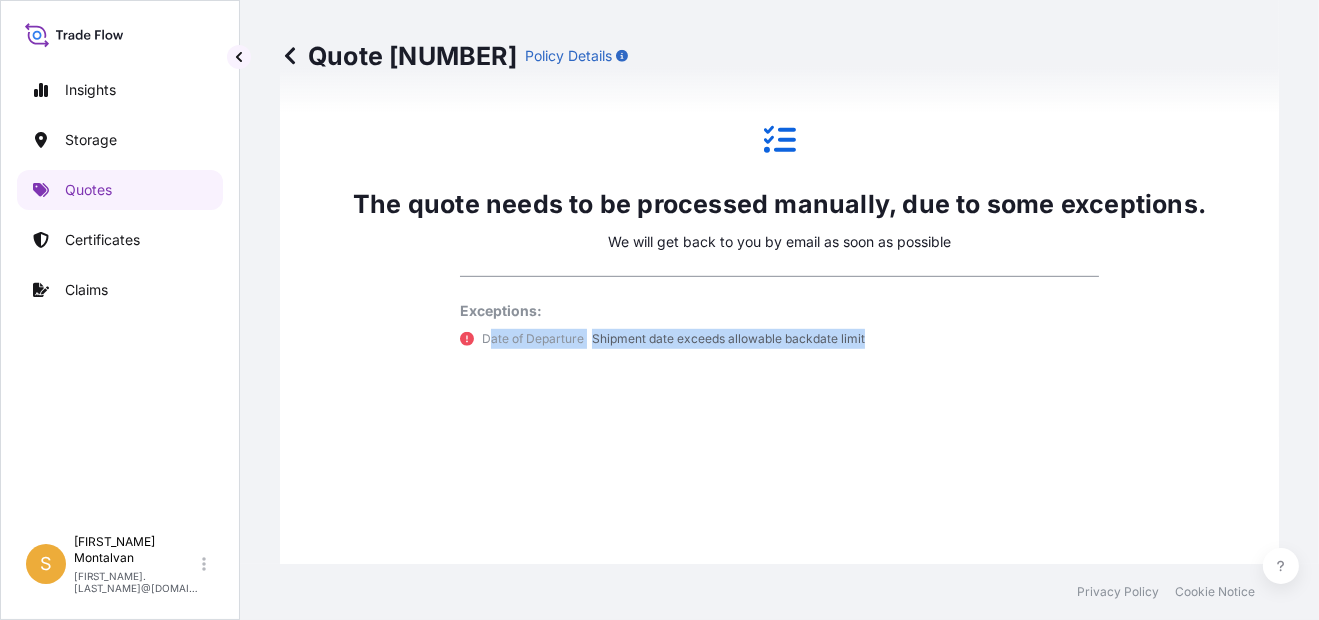 drag, startPoint x: 484, startPoint y: 360, endPoint x: 864, endPoint y: 354, distance: 380.04736 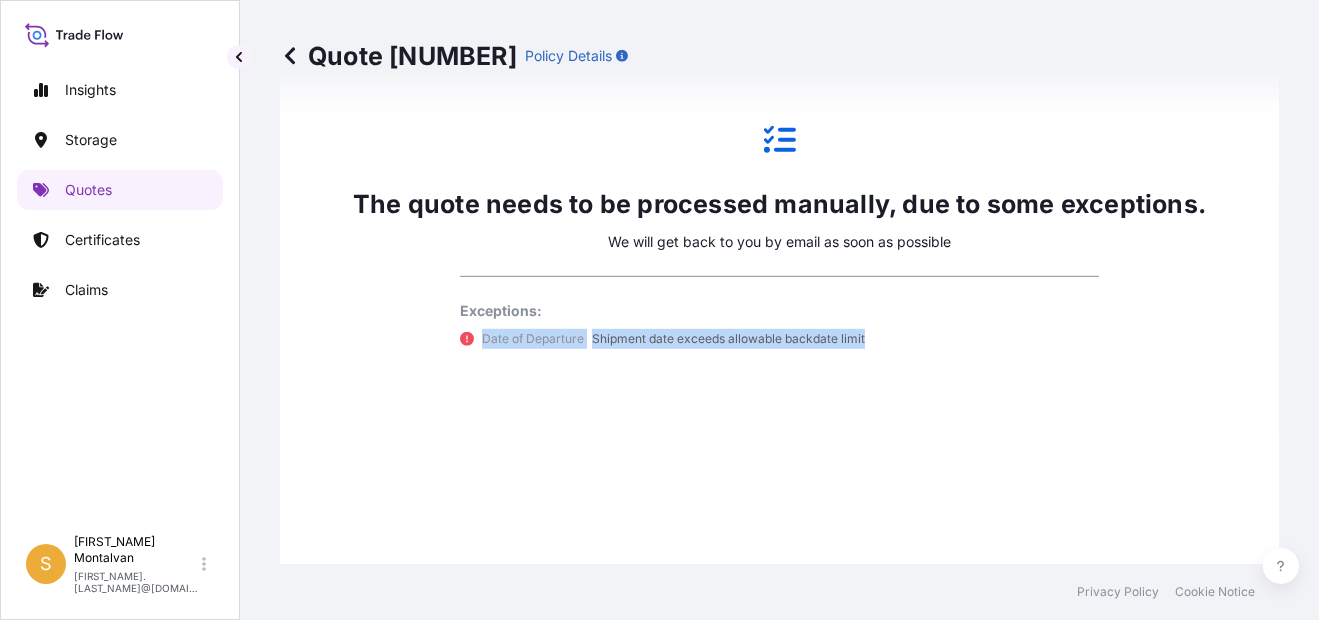 drag, startPoint x: 477, startPoint y: 355, endPoint x: 918, endPoint y: 356, distance: 441.00113 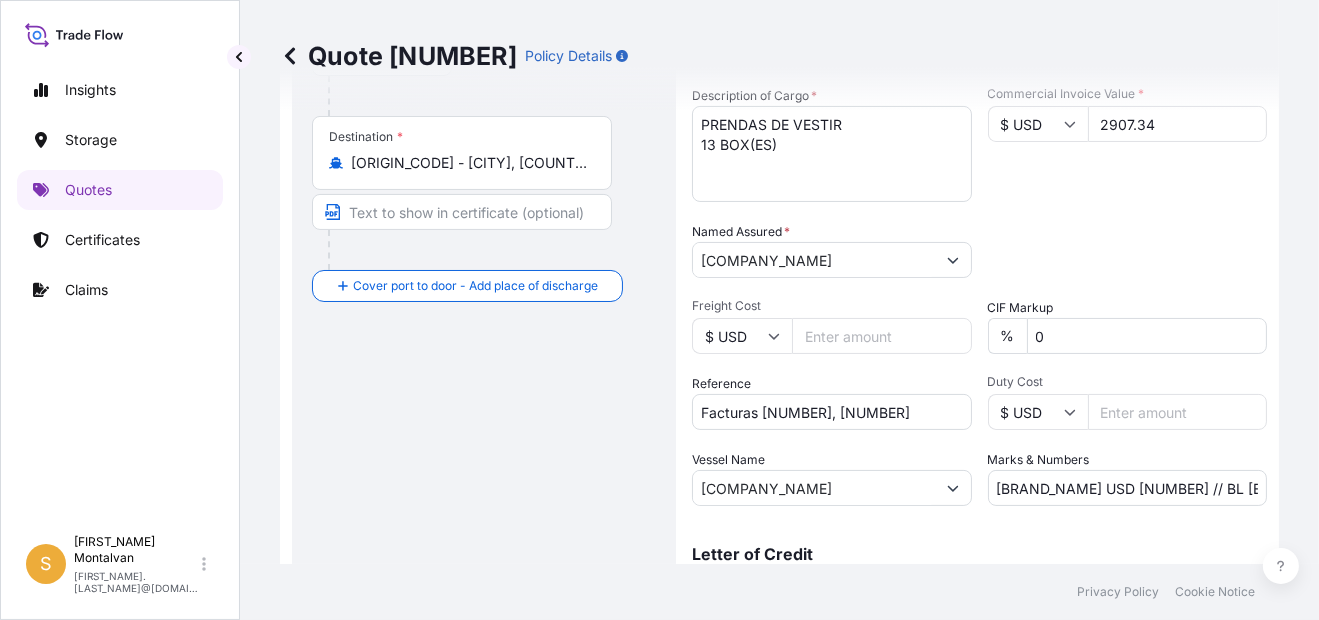 scroll, scrollTop: 0, scrollLeft: 0, axis: both 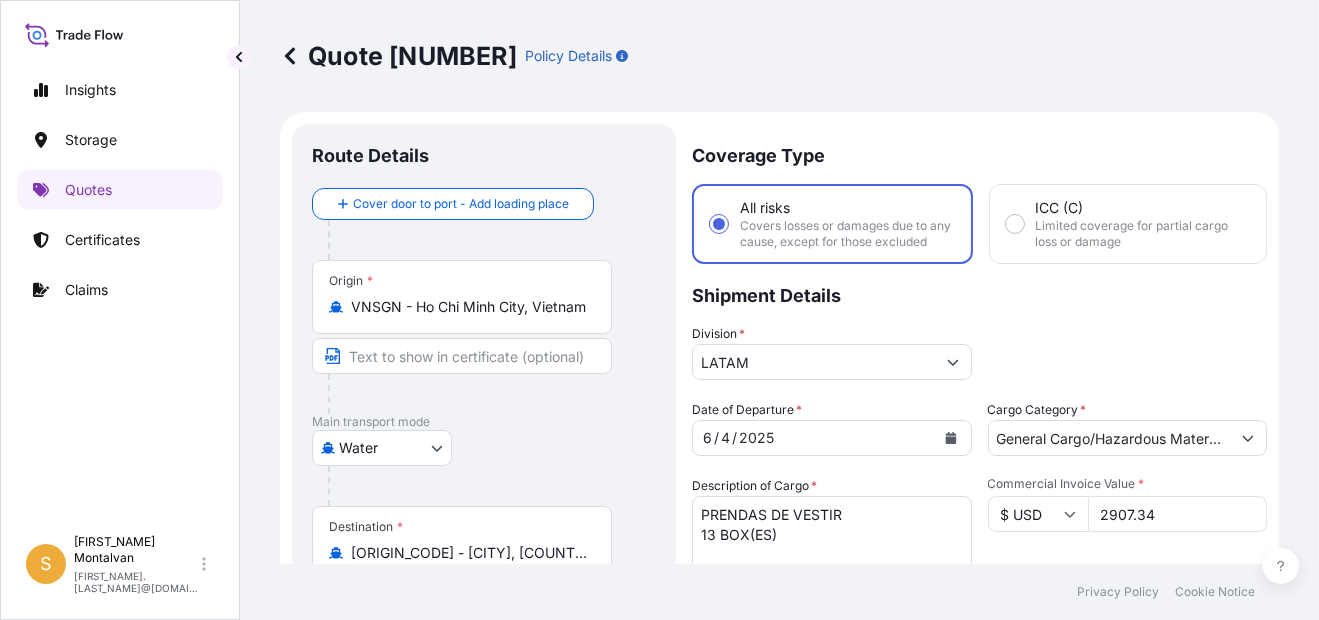 click 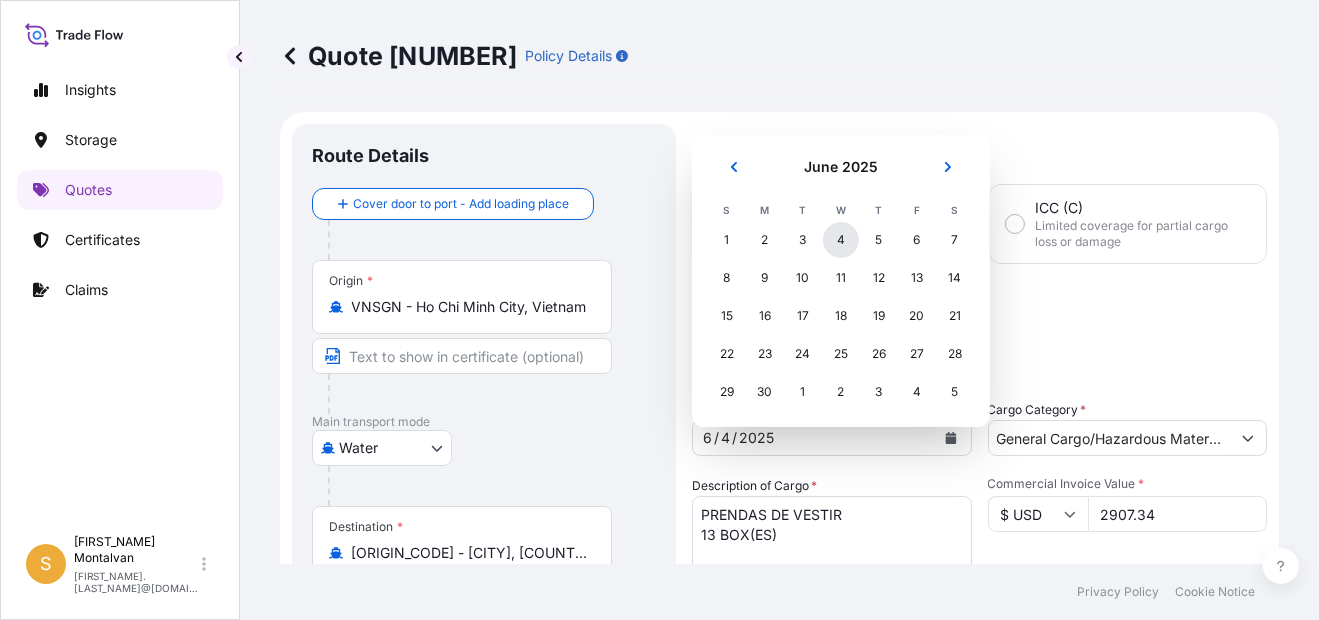 click on "4" at bounding box center (841, 240) 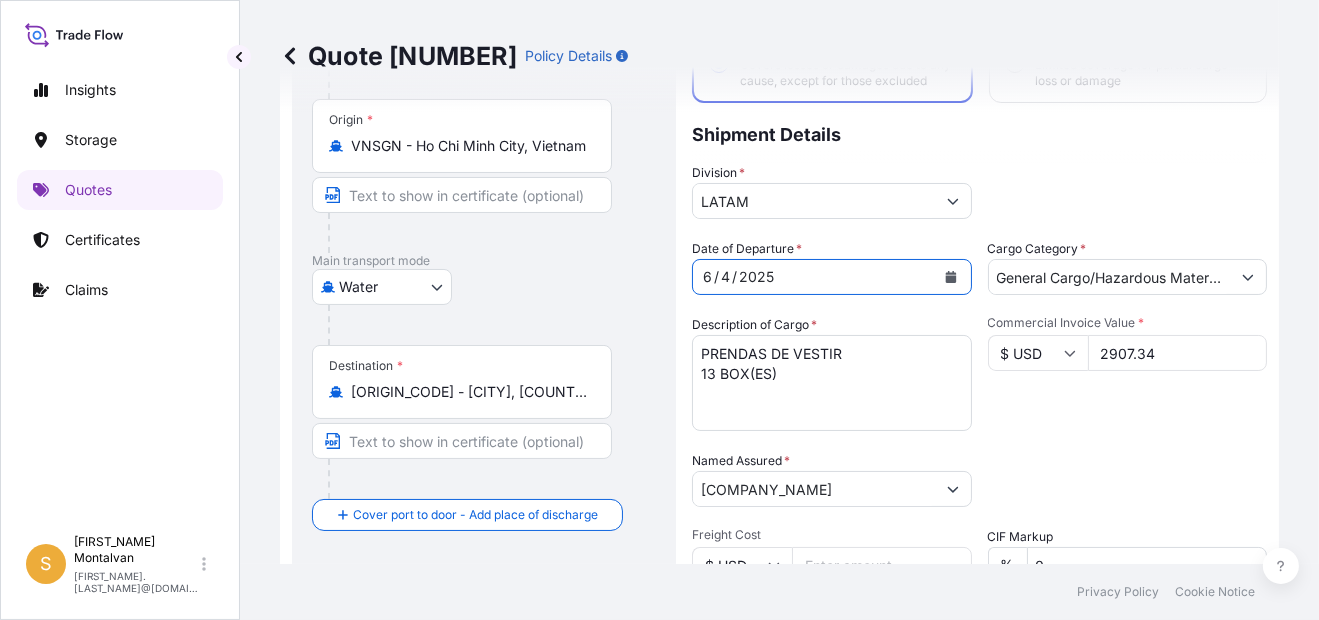 scroll, scrollTop: 100, scrollLeft: 0, axis: vertical 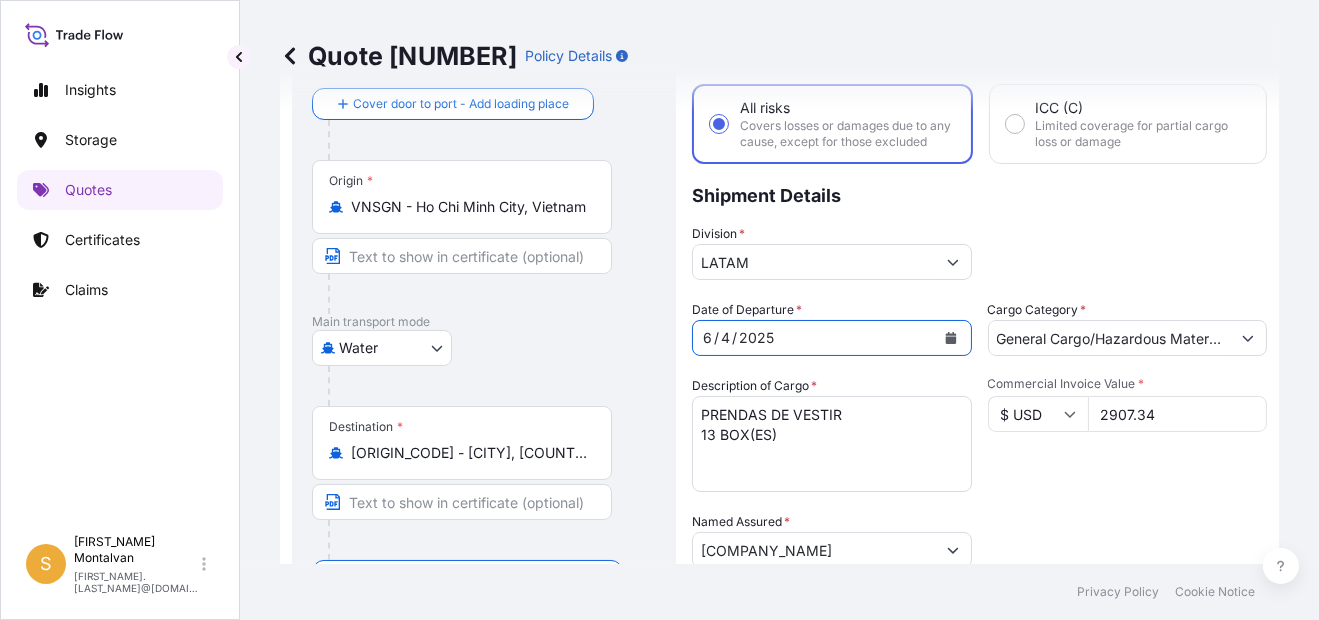 click on "VNSGN - Ho Chi Minh City, Vietnam" at bounding box center (469, 207) 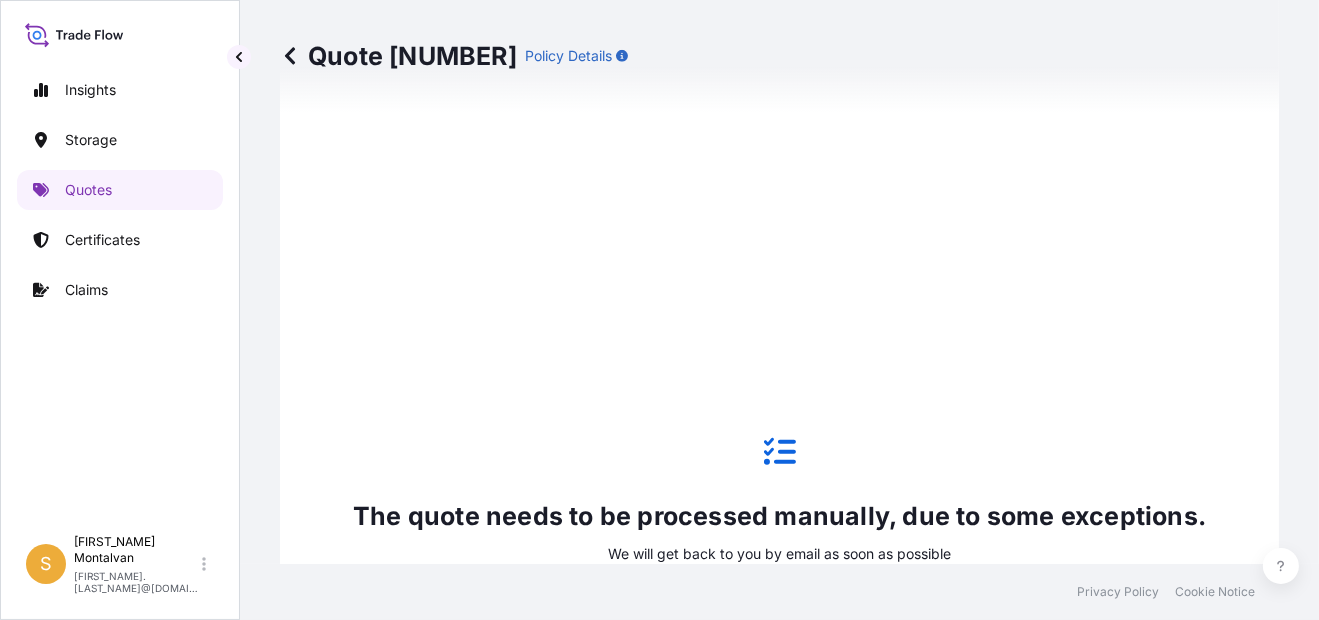 scroll, scrollTop: 1042, scrollLeft: 0, axis: vertical 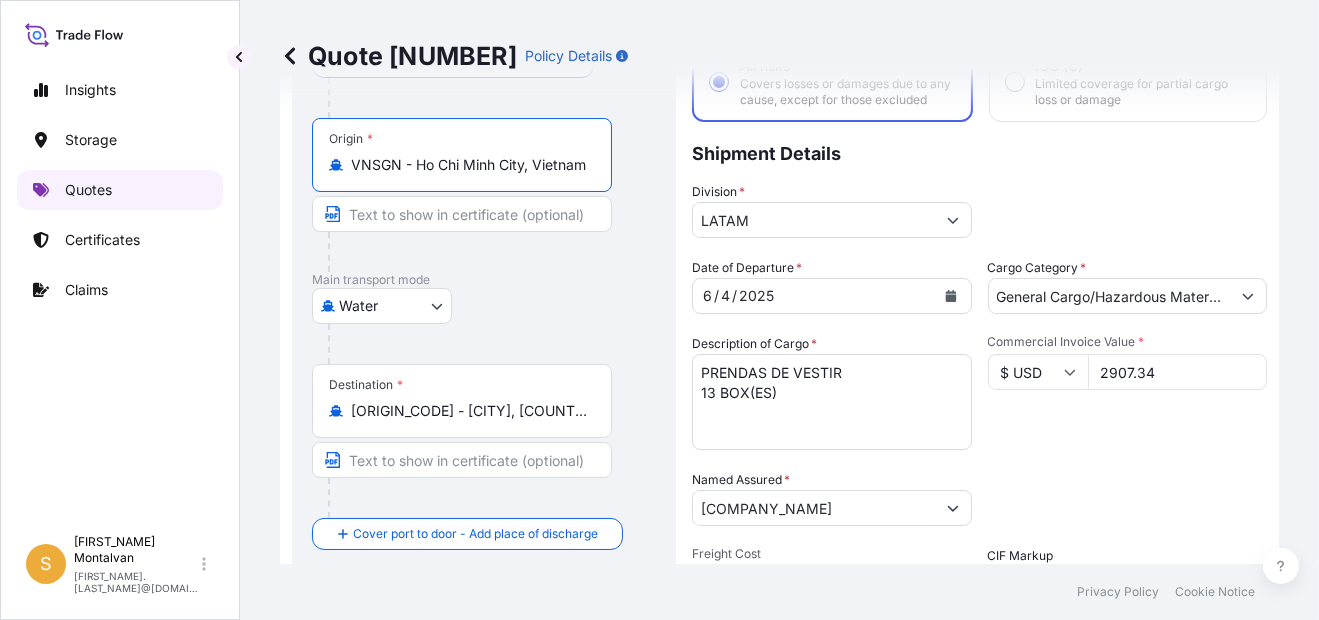 click on "Quotes" at bounding box center [88, 190] 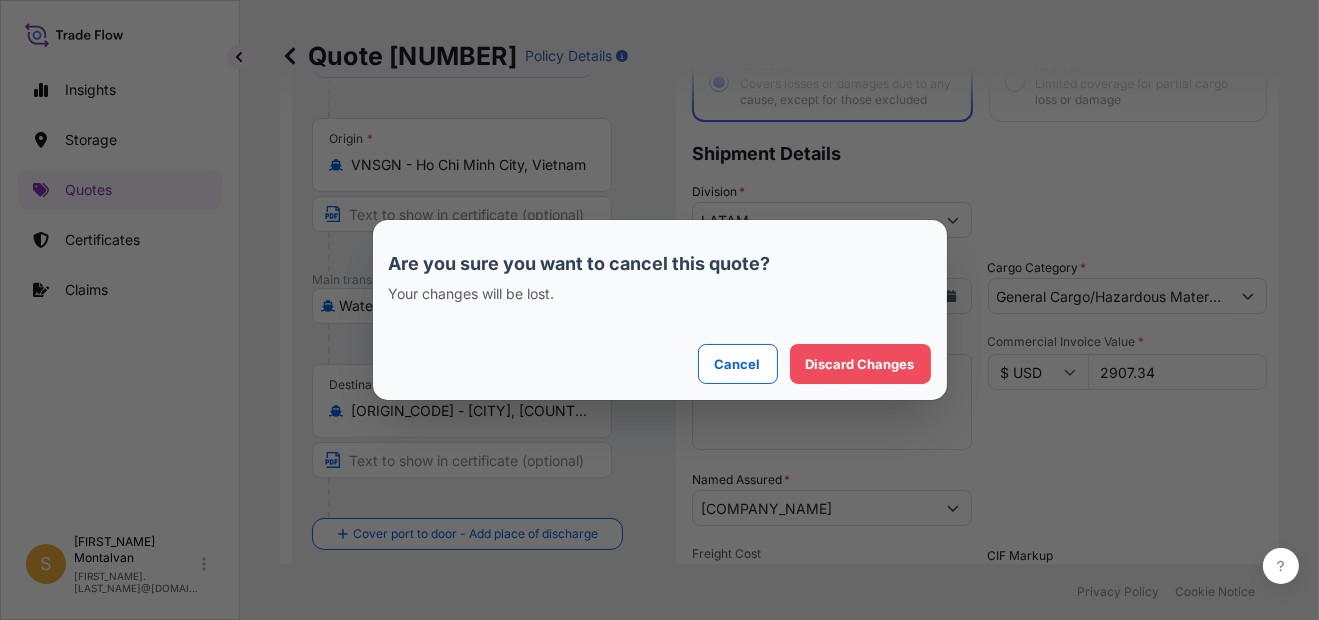 click on "Are you sure you want to cancel this quote? Your changes will be lost." at bounding box center (660, 290) 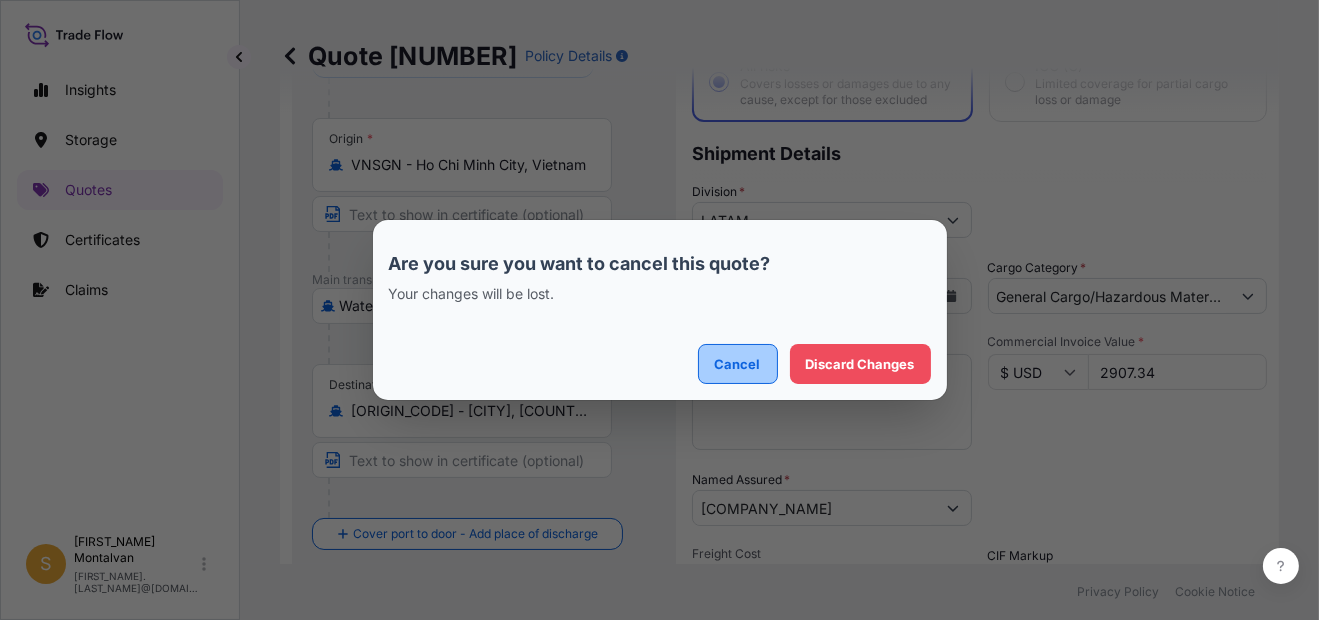 click on "Cancel" at bounding box center [738, 364] 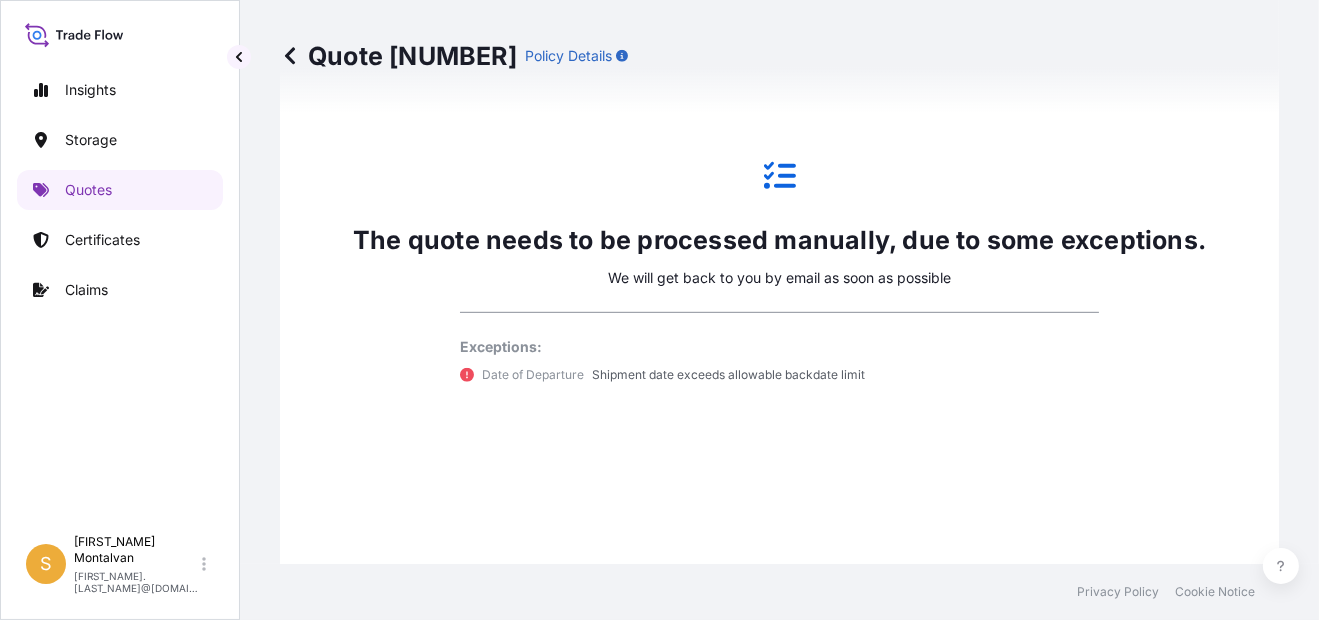 scroll, scrollTop: 1342, scrollLeft: 0, axis: vertical 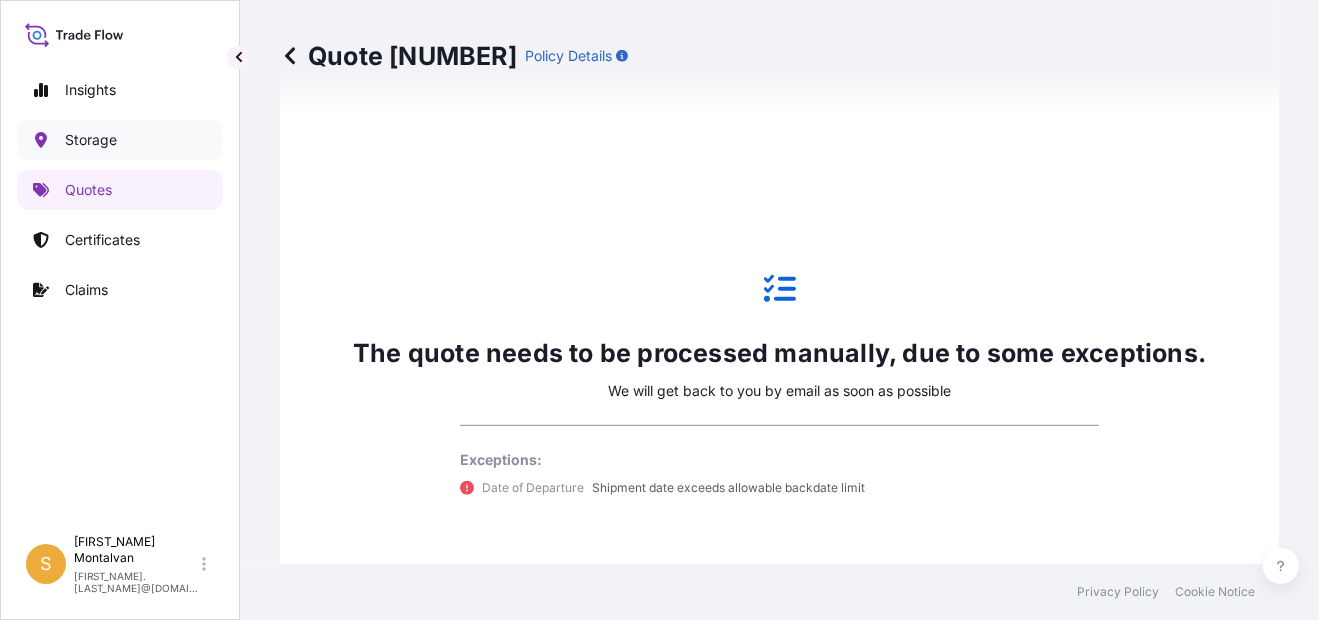 click on "Storage" at bounding box center [91, 140] 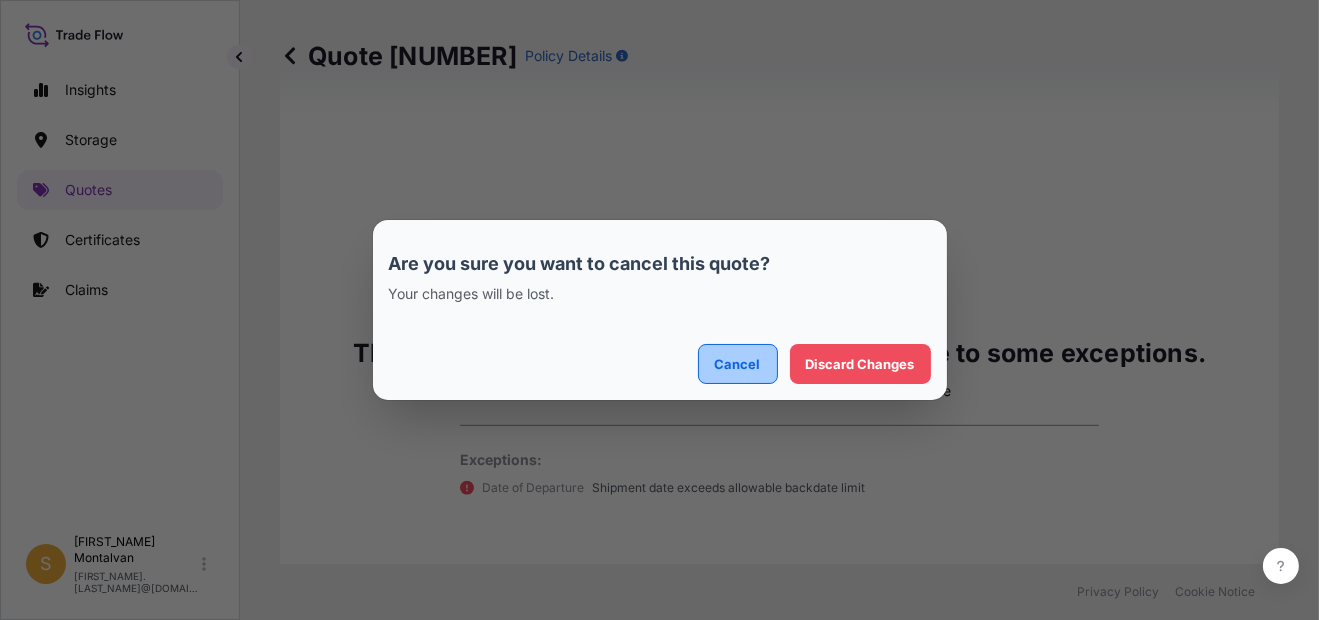 click on "Cancel" at bounding box center [738, 364] 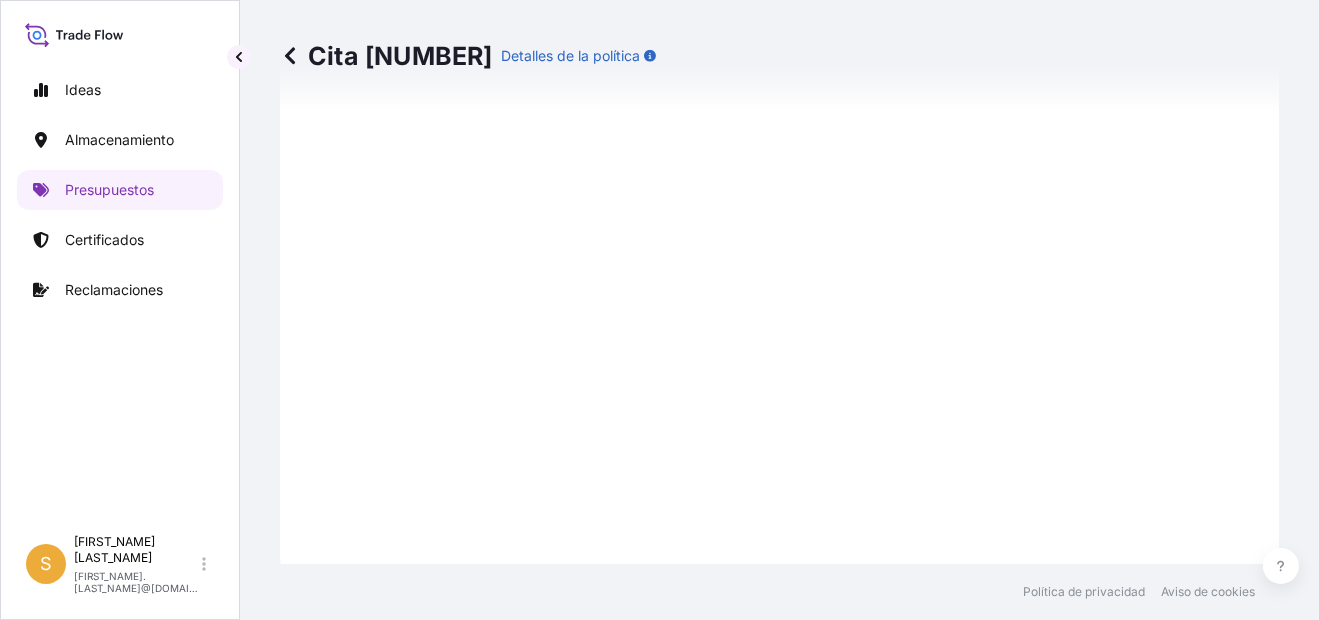 scroll, scrollTop: 1842, scrollLeft: 0, axis: vertical 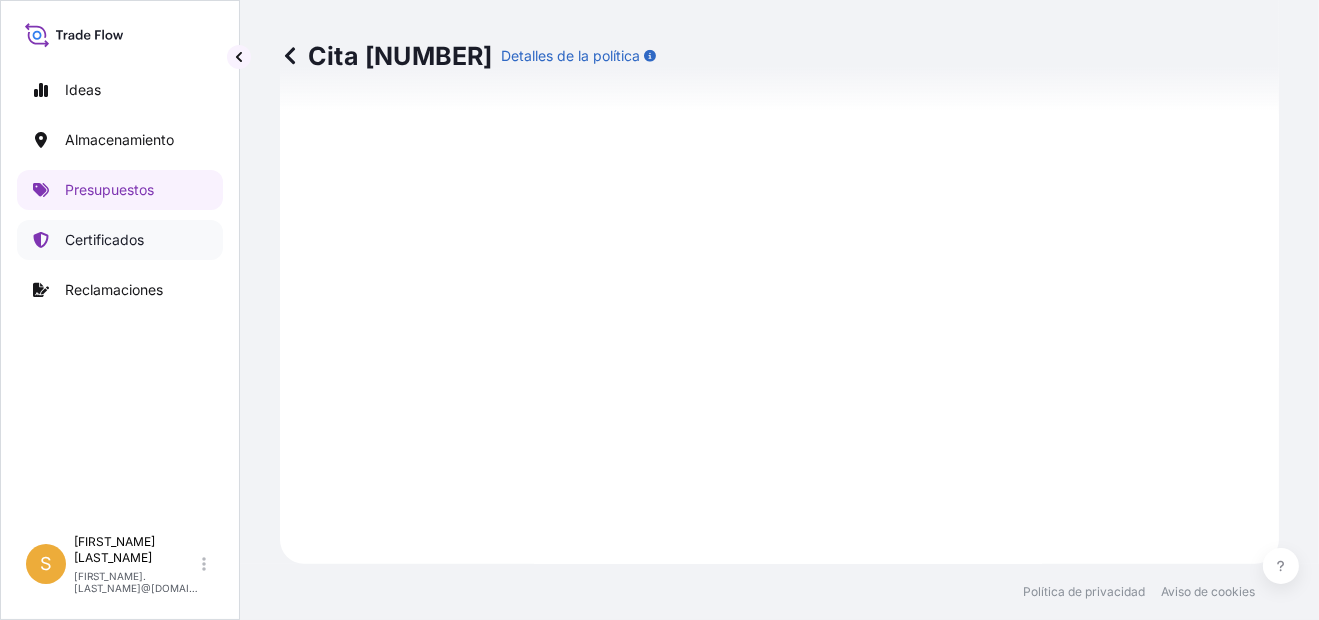 click on "Certificados" at bounding box center (104, 240) 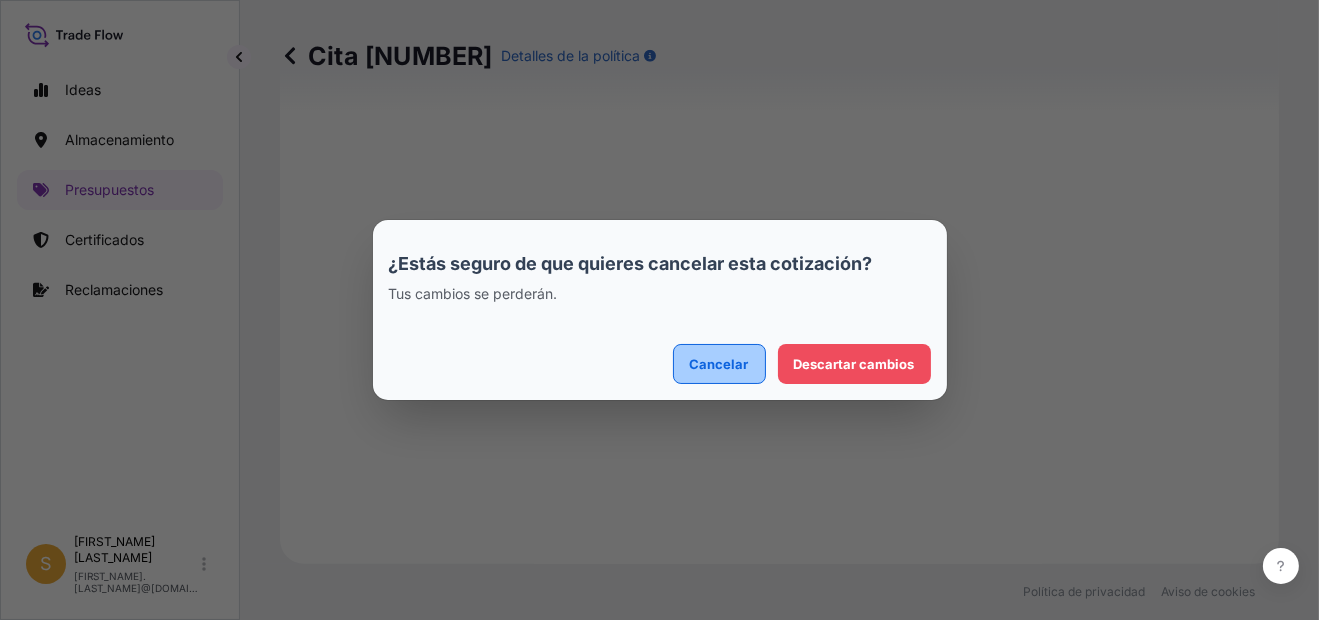 click on "Cancelar" at bounding box center [719, 364] 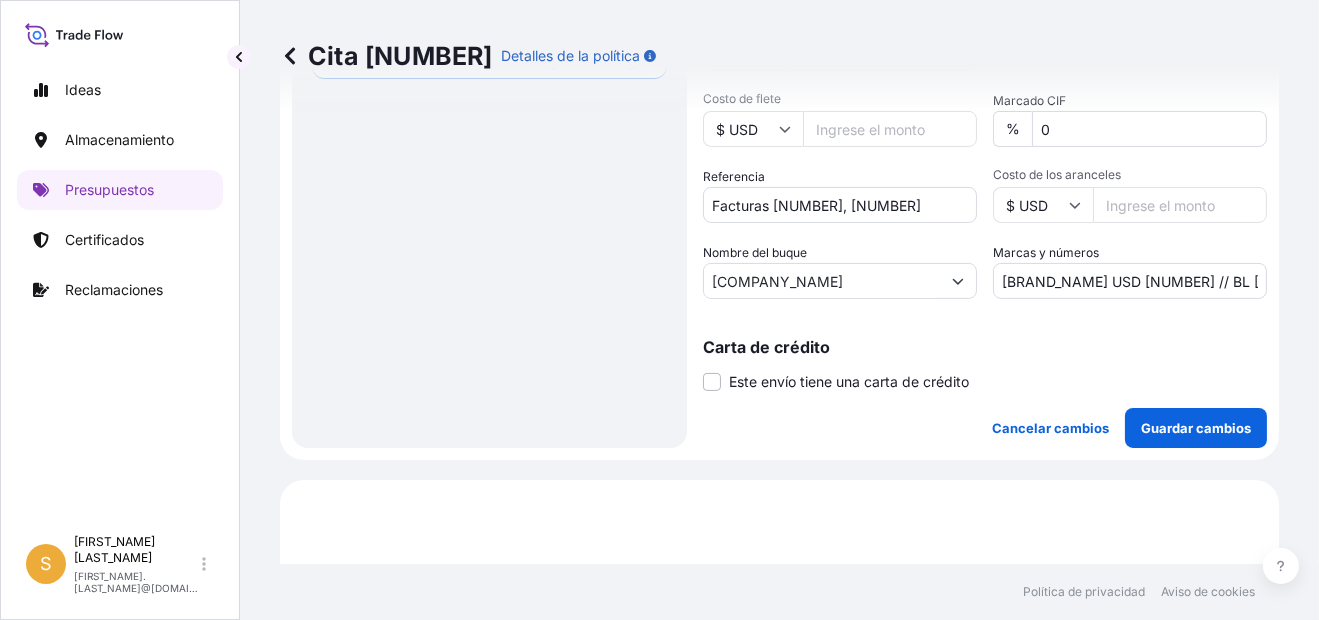 scroll, scrollTop: 500, scrollLeft: 0, axis: vertical 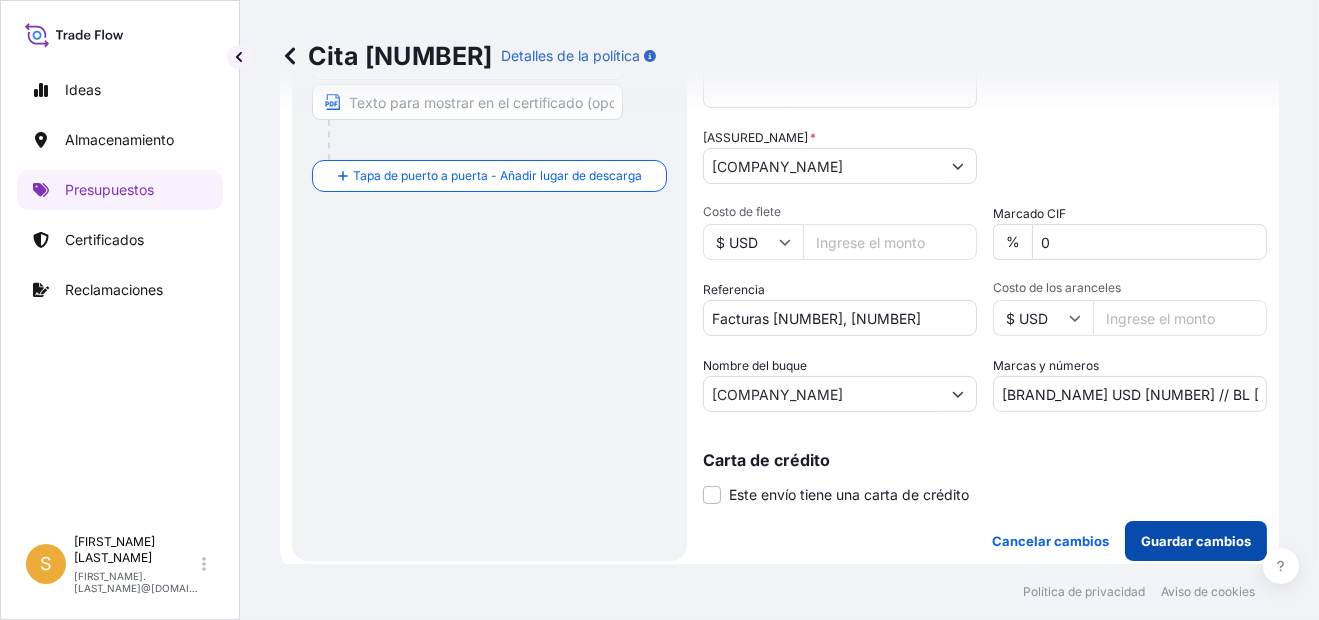 click on "Guardar cambios" at bounding box center [1196, 541] 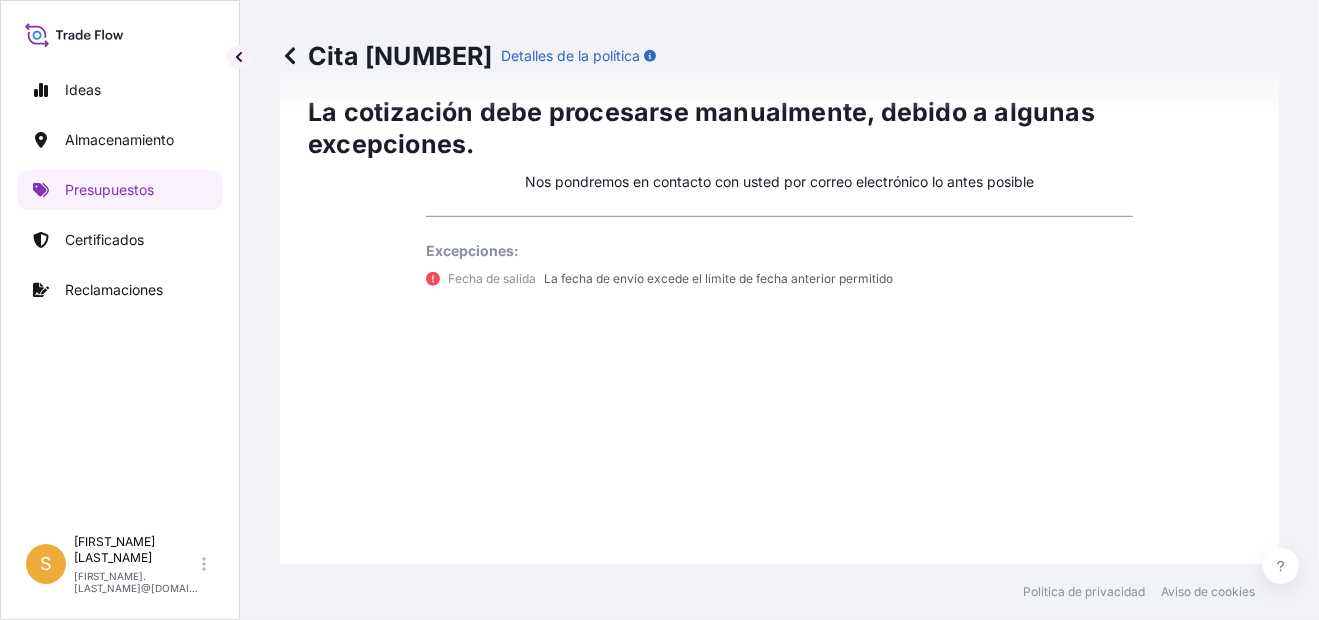 select on "Water" 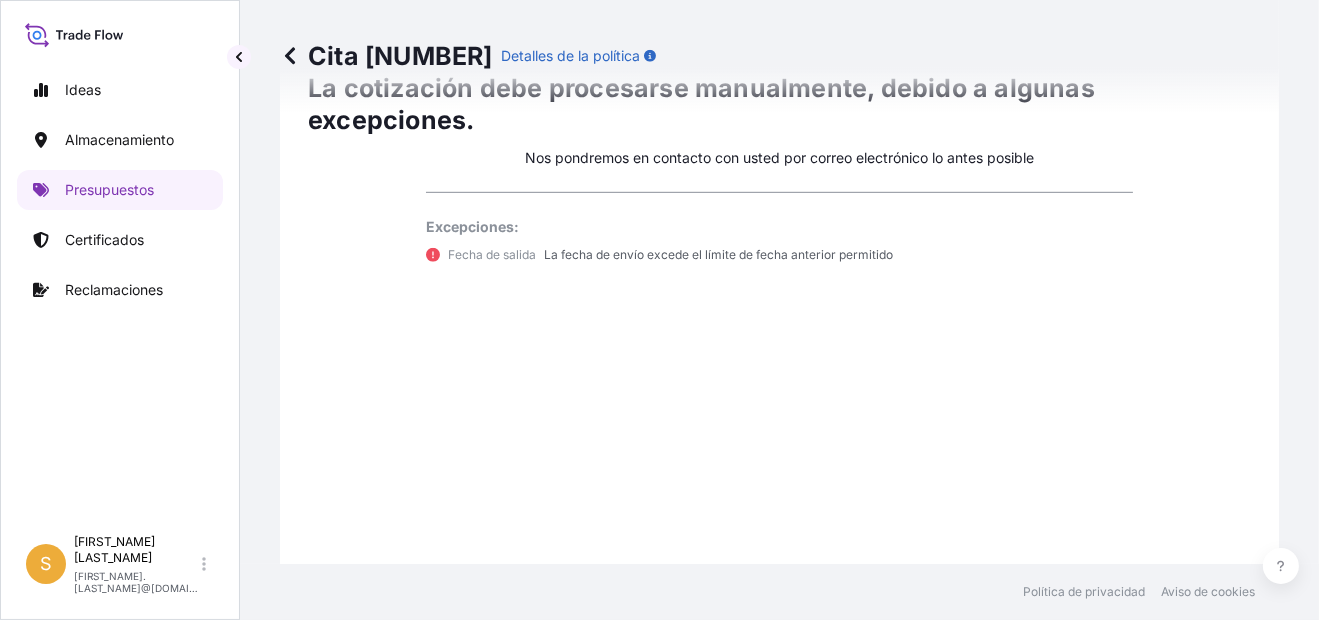 scroll, scrollTop: 1842, scrollLeft: 0, axis: vertical 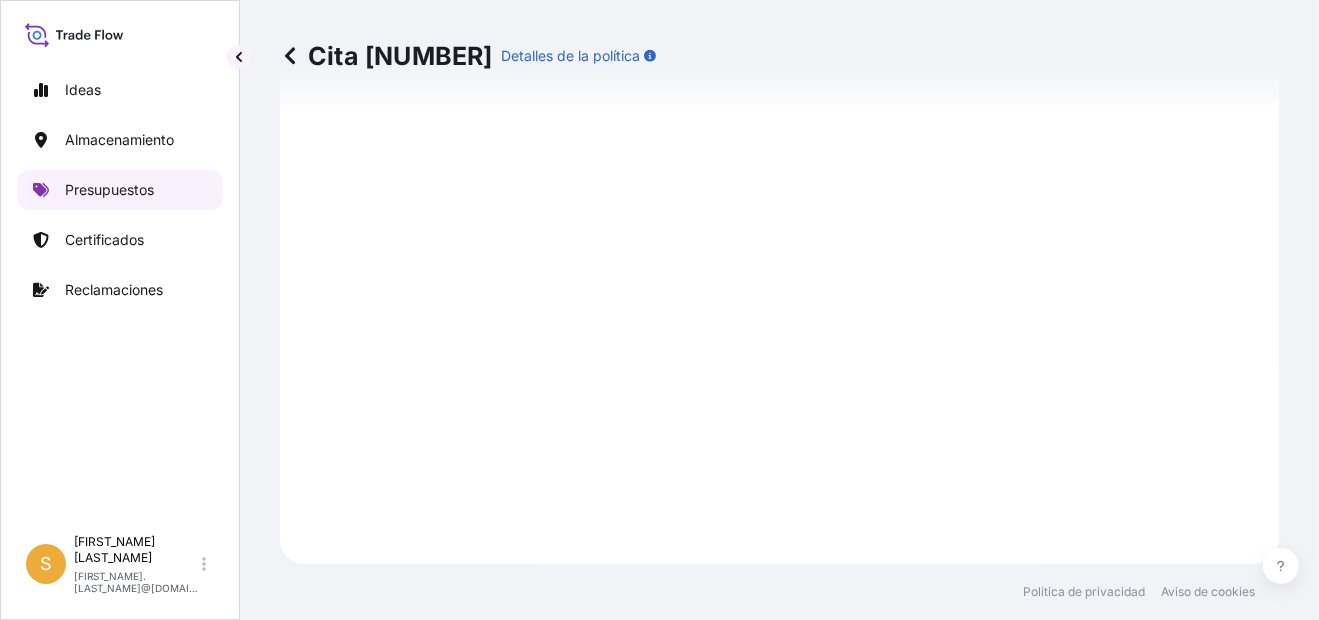 click on "Presupuestos" at bounding box center (109, 190) 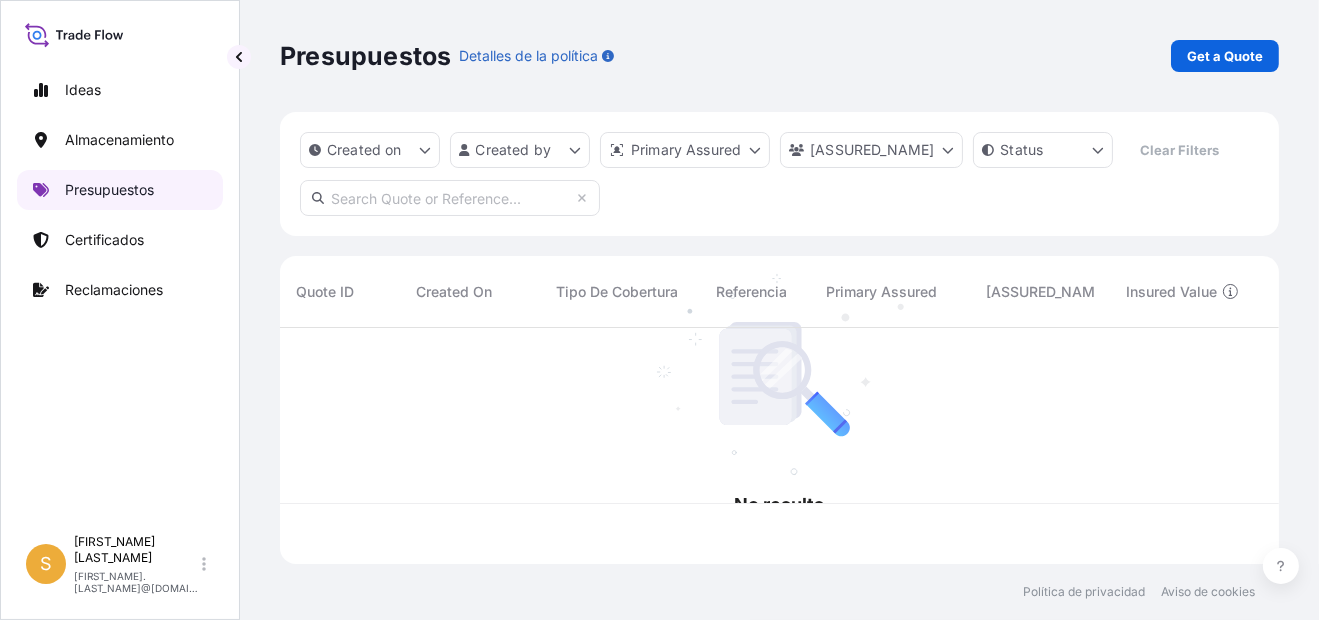 scroll, scrollTop: 0, scrollLeft: 0, axis: both 